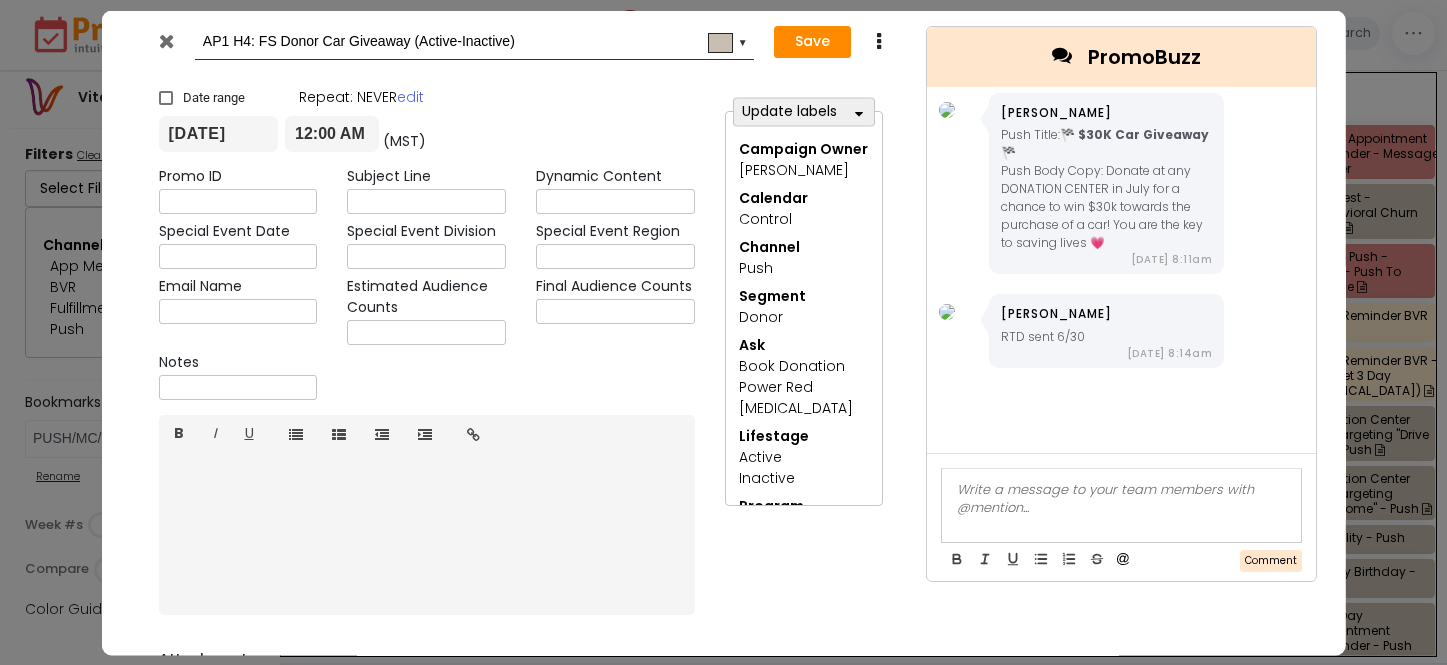 select on "278" 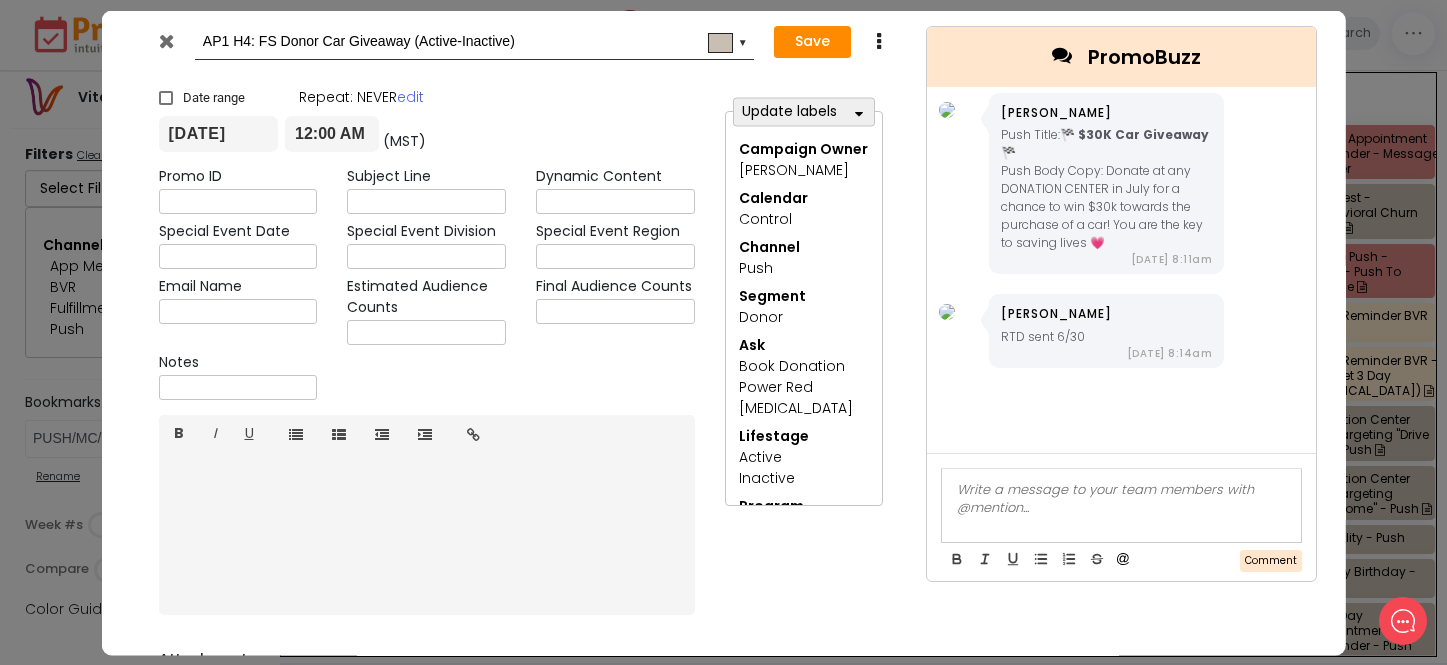 scroll, scrollTop: 0, scrollLeft: 0, axis: both 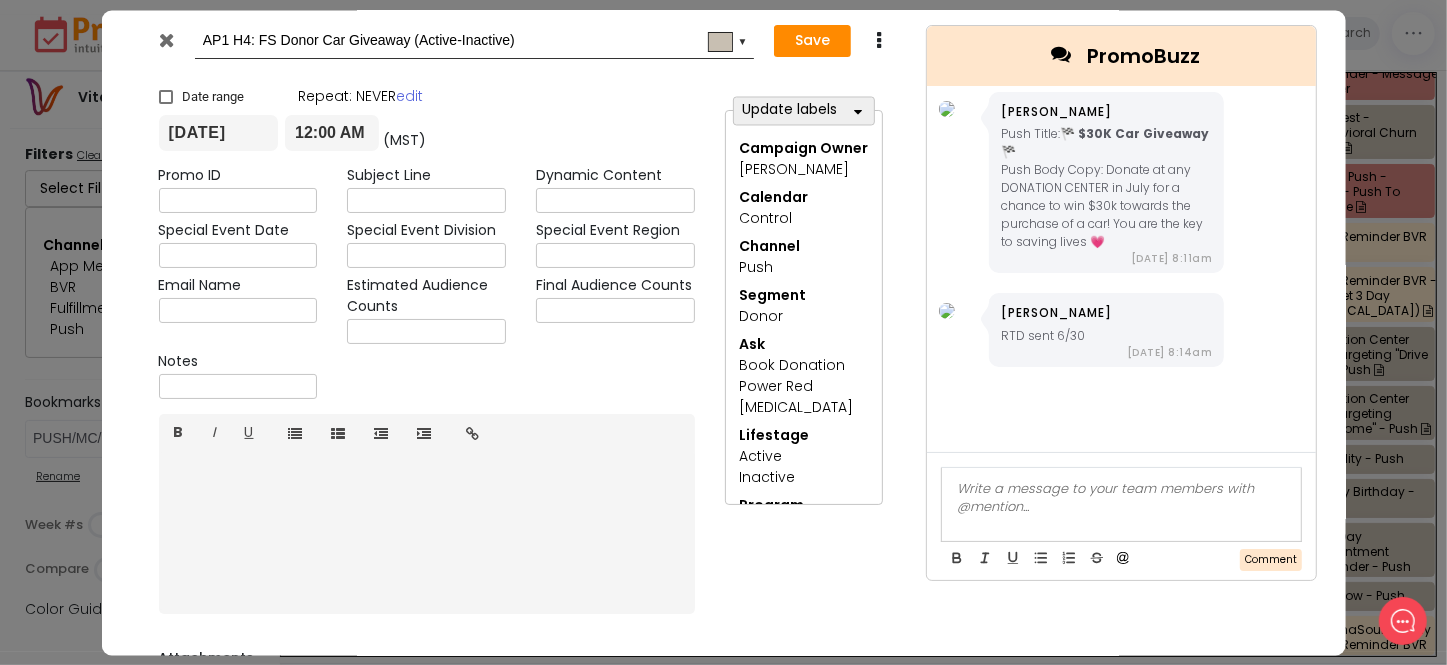 click at bounding box center [166, 40] 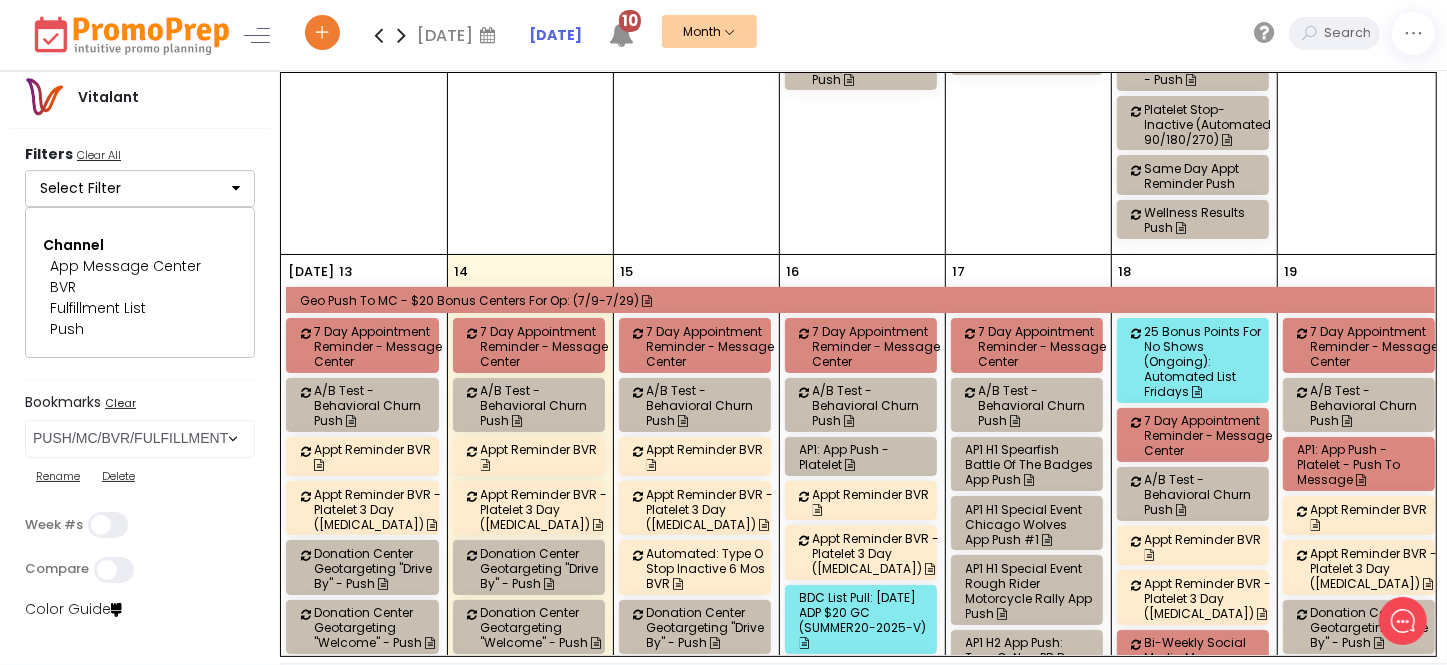 scroll, scrollTop: 3727, scrollLeft: 0, axis: vertical 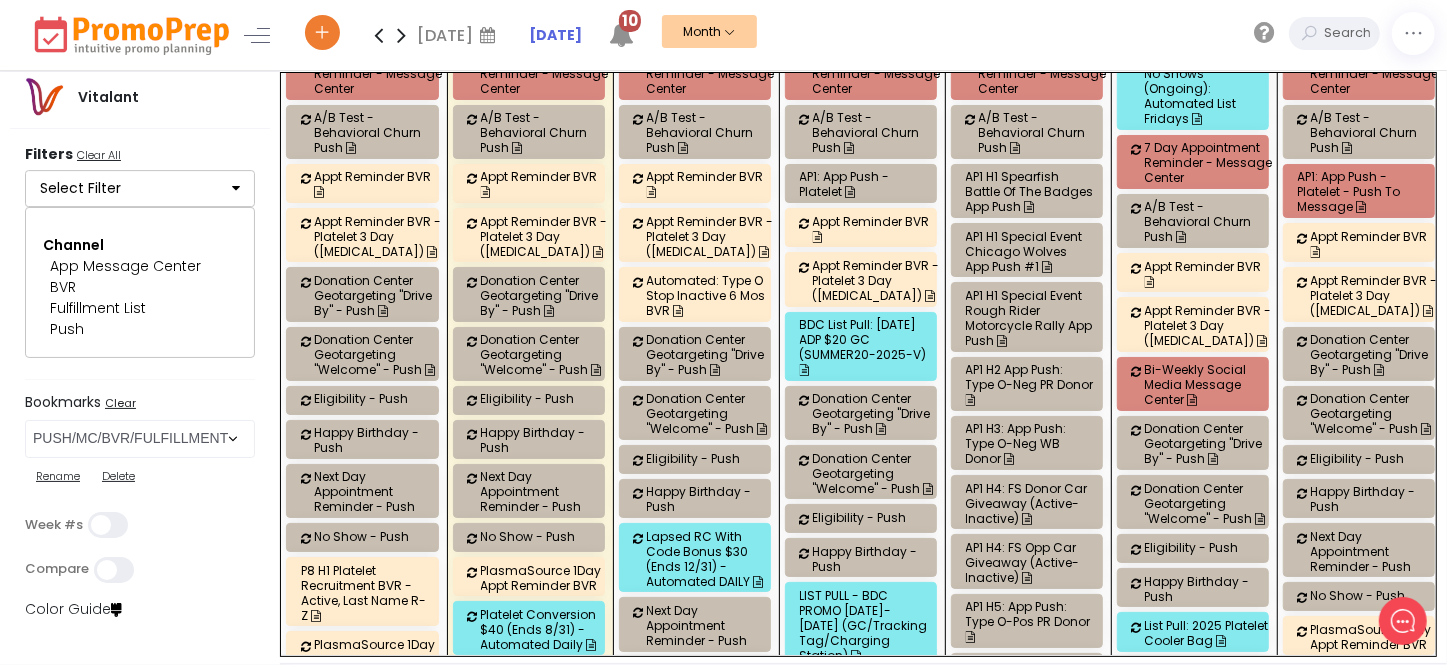 click on "AP1 H4: FS Donor Car Giveaway (Active-Inactive)" at bounding box center (1030, 503) 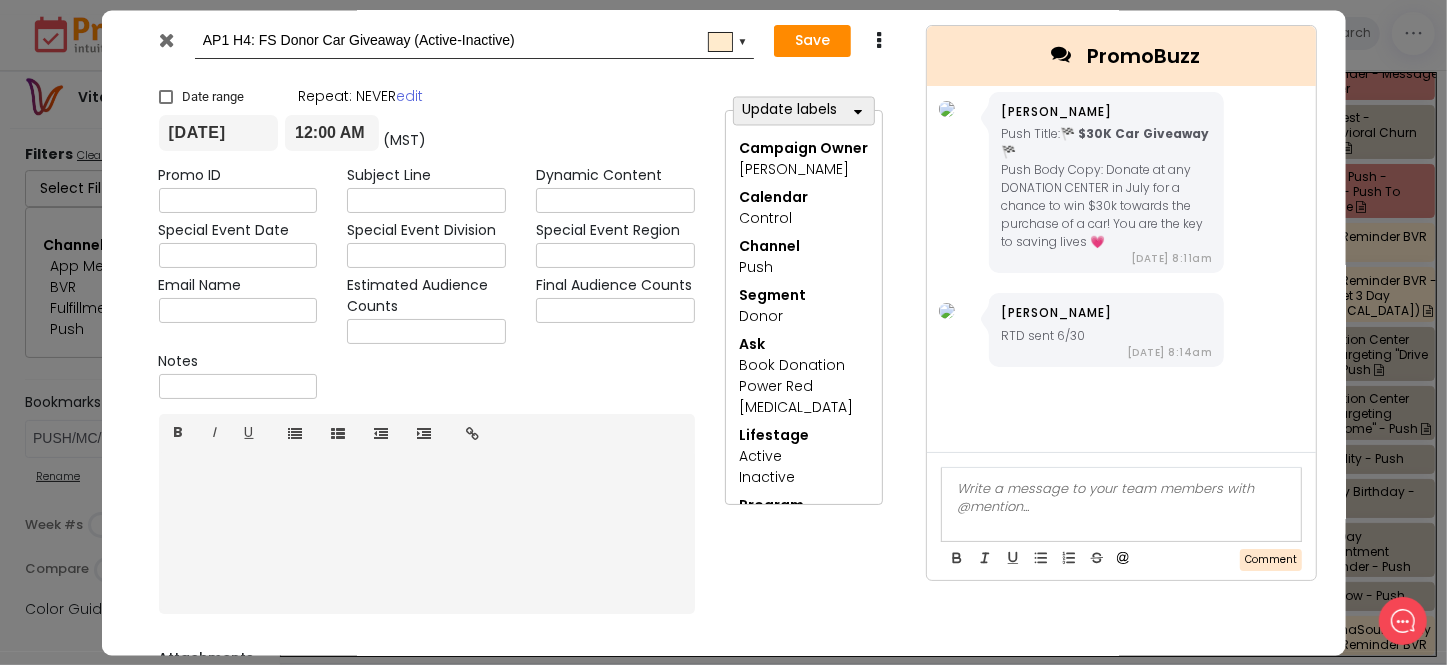 click on "[PERSON_NAME]  RTD sent 6/30 [DATE]  8:14am" at bounding box center (1127, 341) 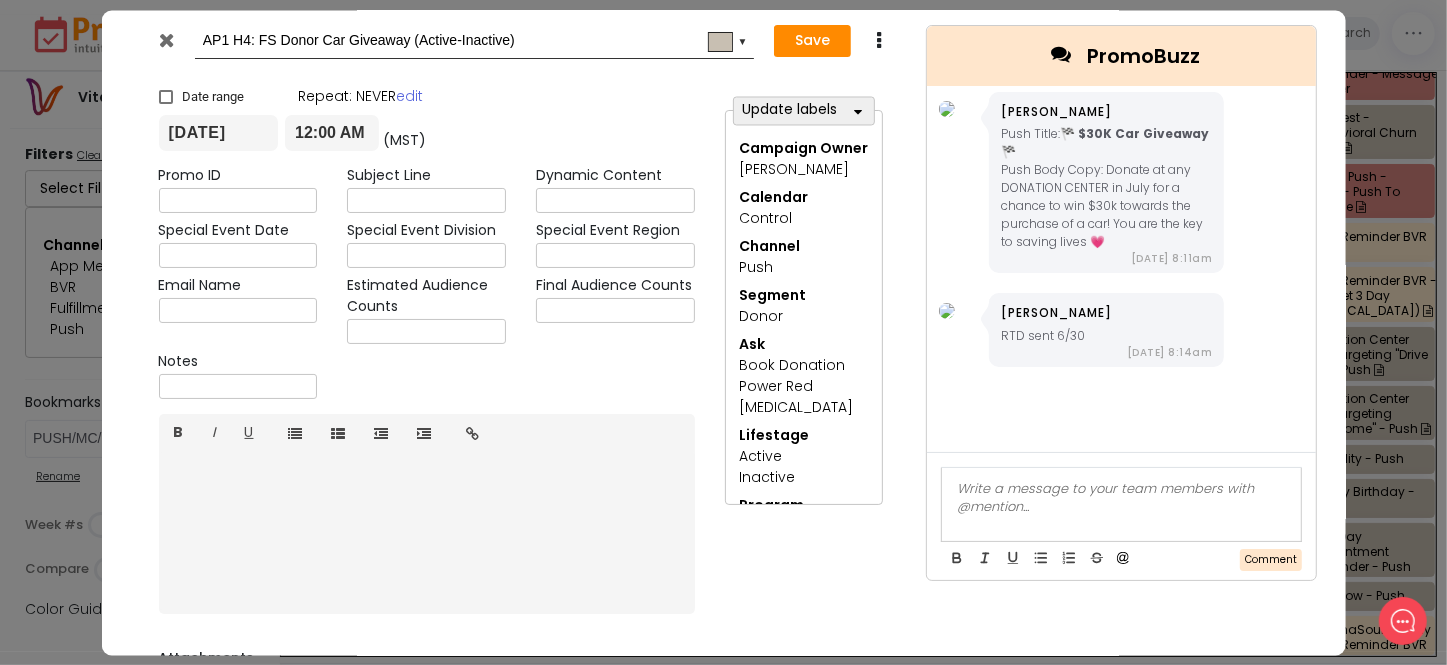 drag, startPoint x: 173, startPoint y: 38, endPoint x: 199, endPoint y: 53, distance: 30.016663 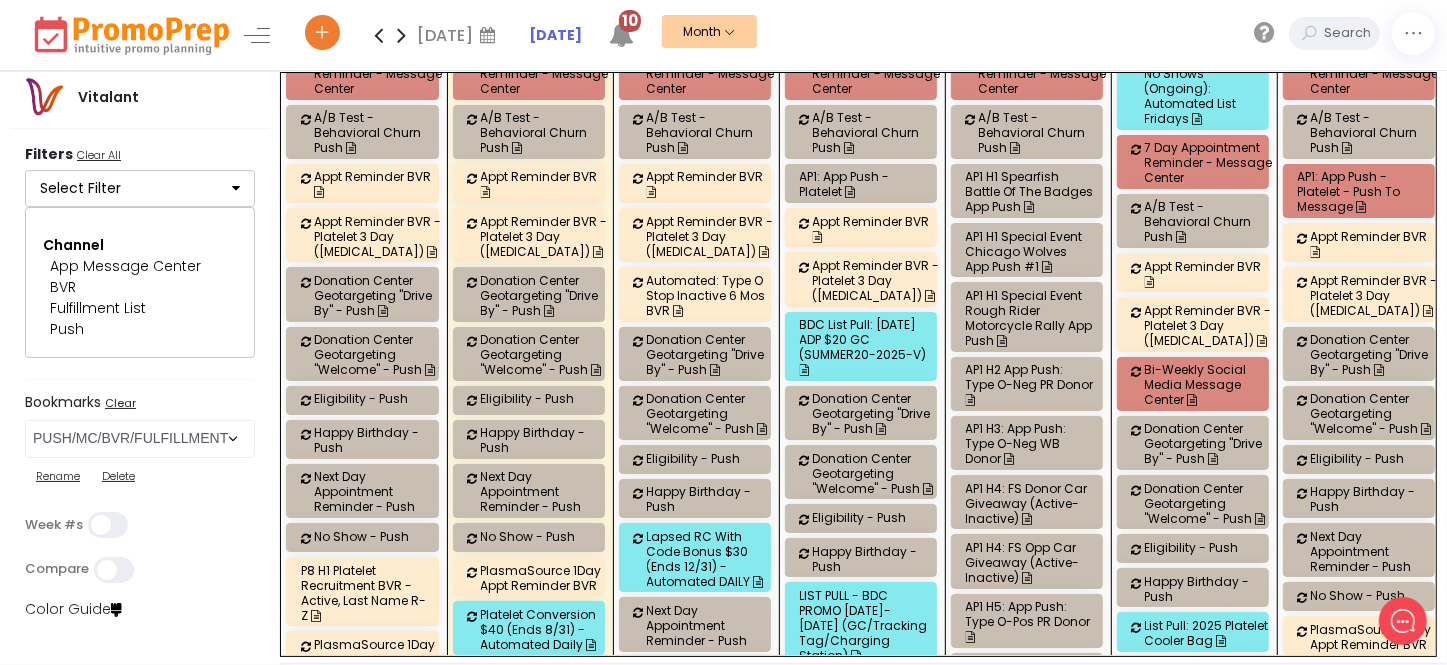 click on "AP1 H3: App Push: Type O-Neg WB Donor" at bounding box center [1030, 443] 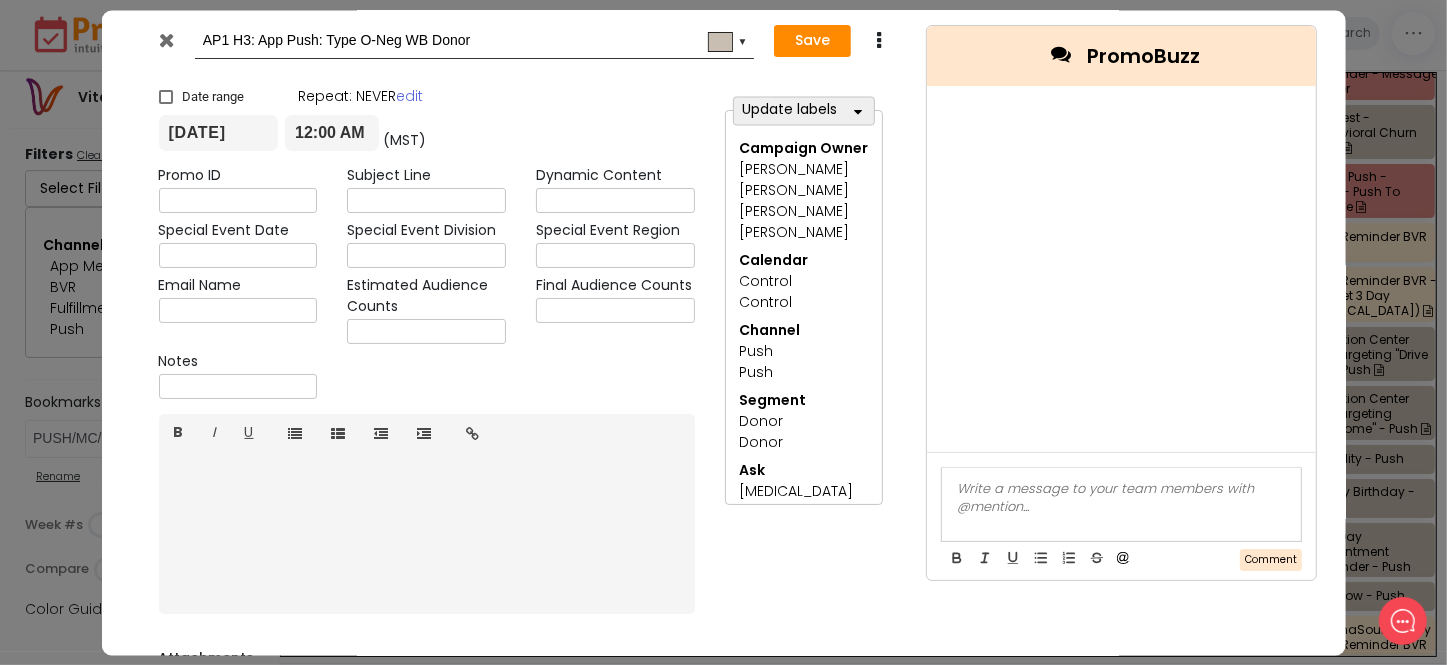 click at bounding box center (166, 40) 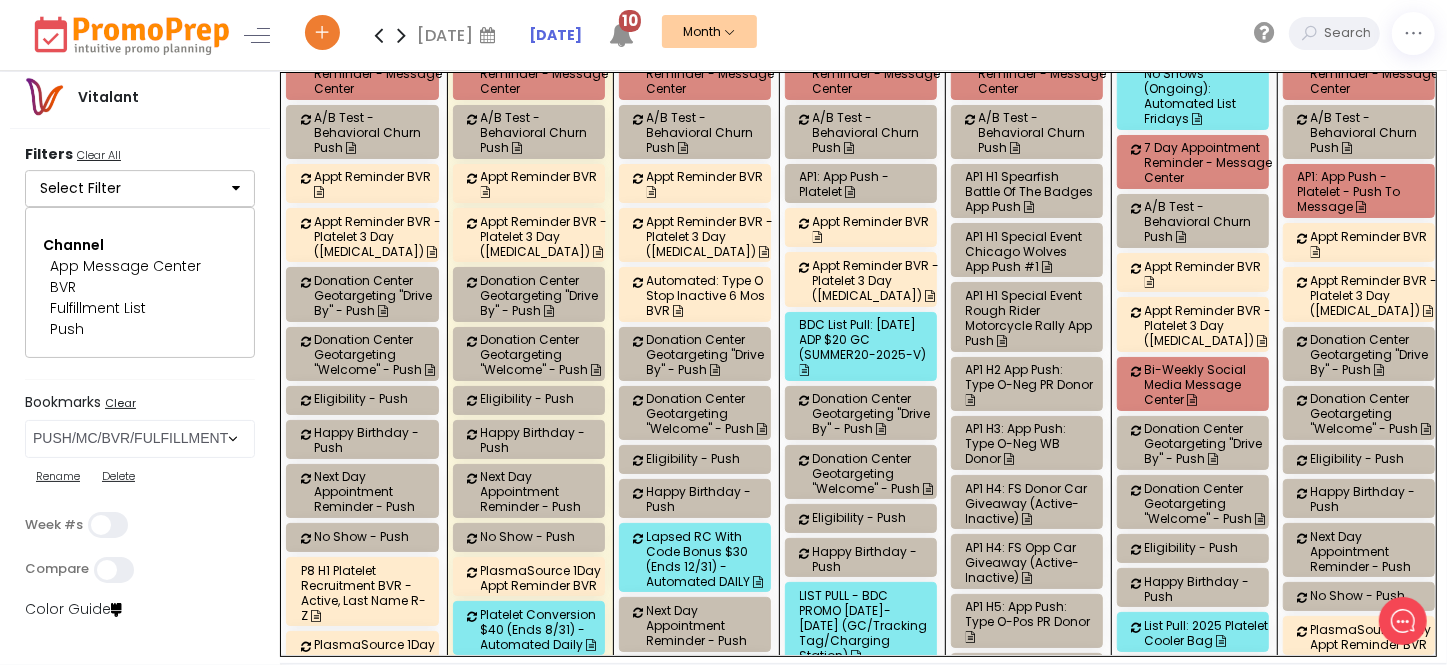 click on "AP1 H5: App Push: Type O-Pos PR Donor" at bounding box center (1030, 621) 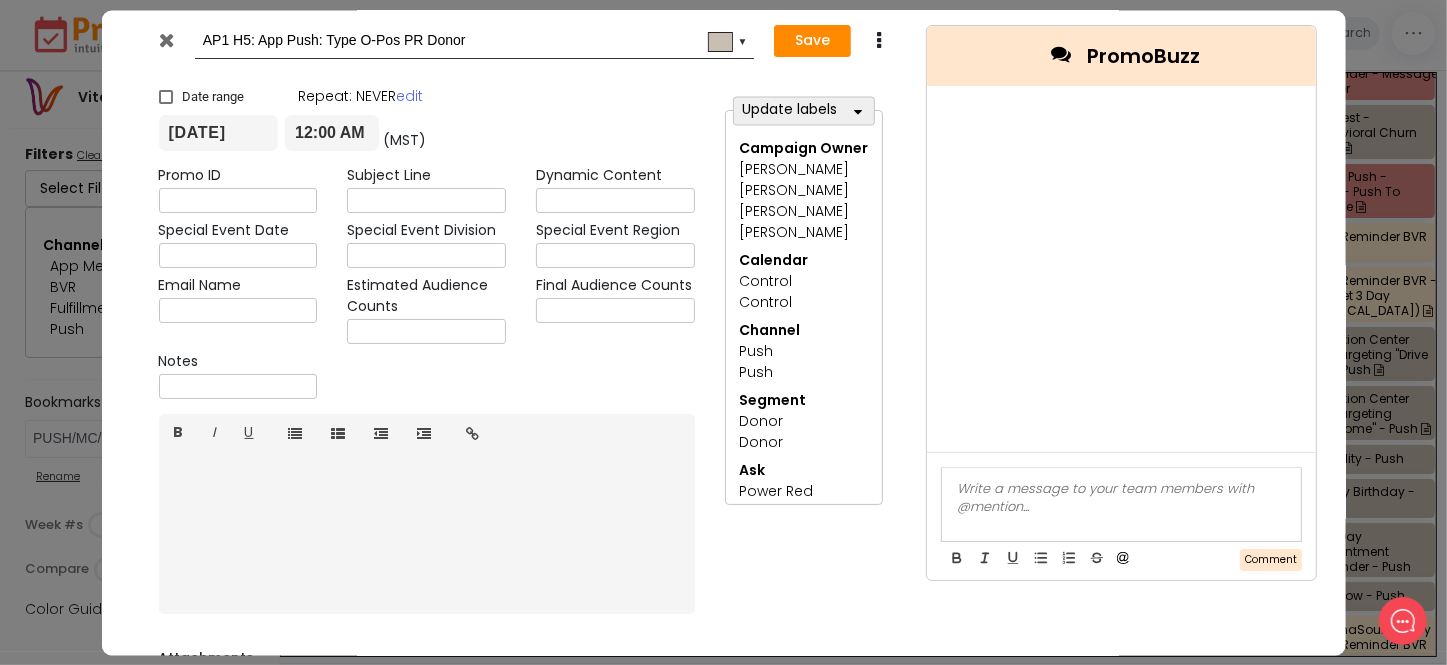 click at bounding box center (166, 40) 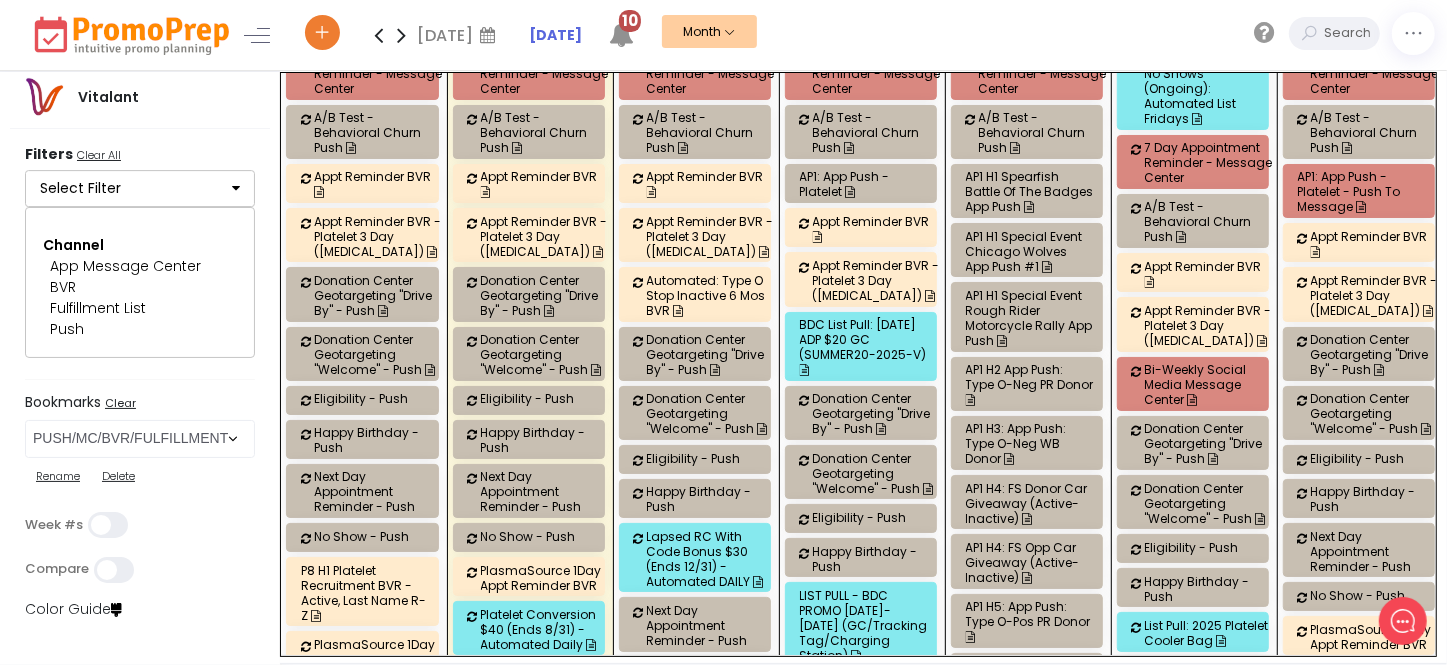 click on "AP1 H6: App Push: Type O-Pos WB Donor" at bounding box center (1030, 680) 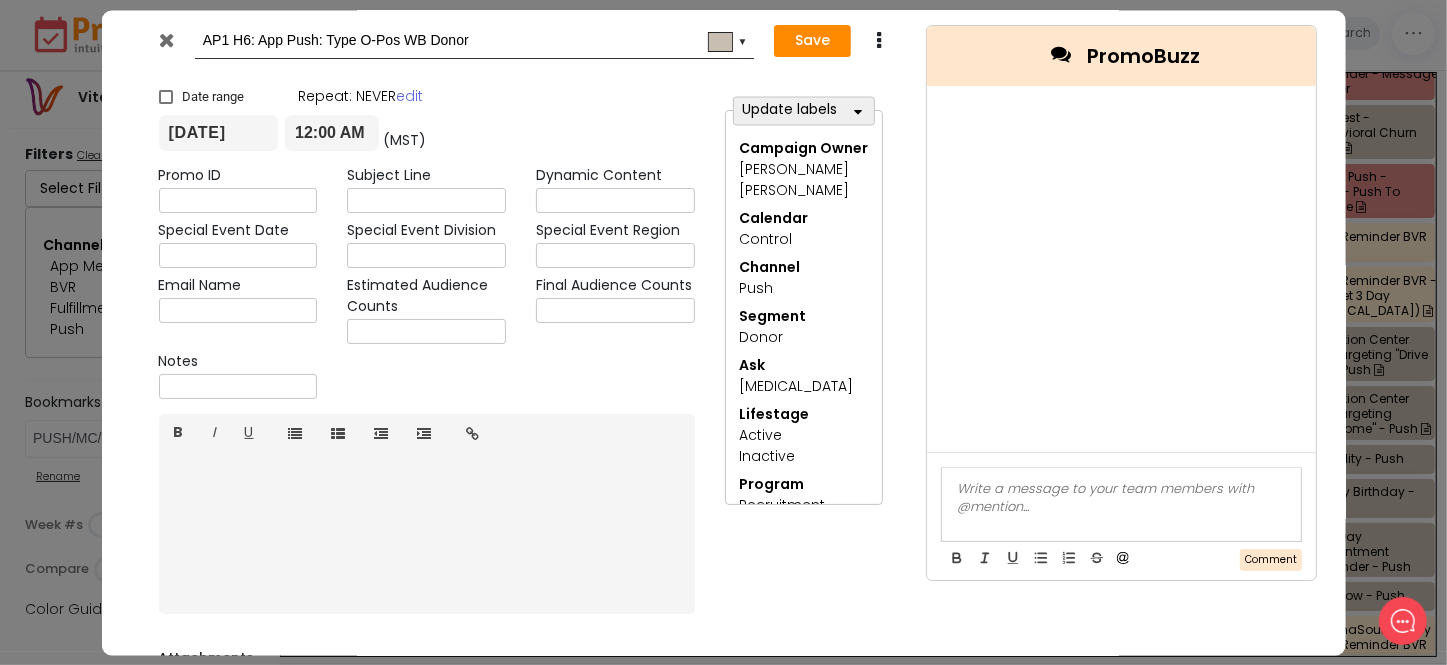 click at bounding box center (166, 40) 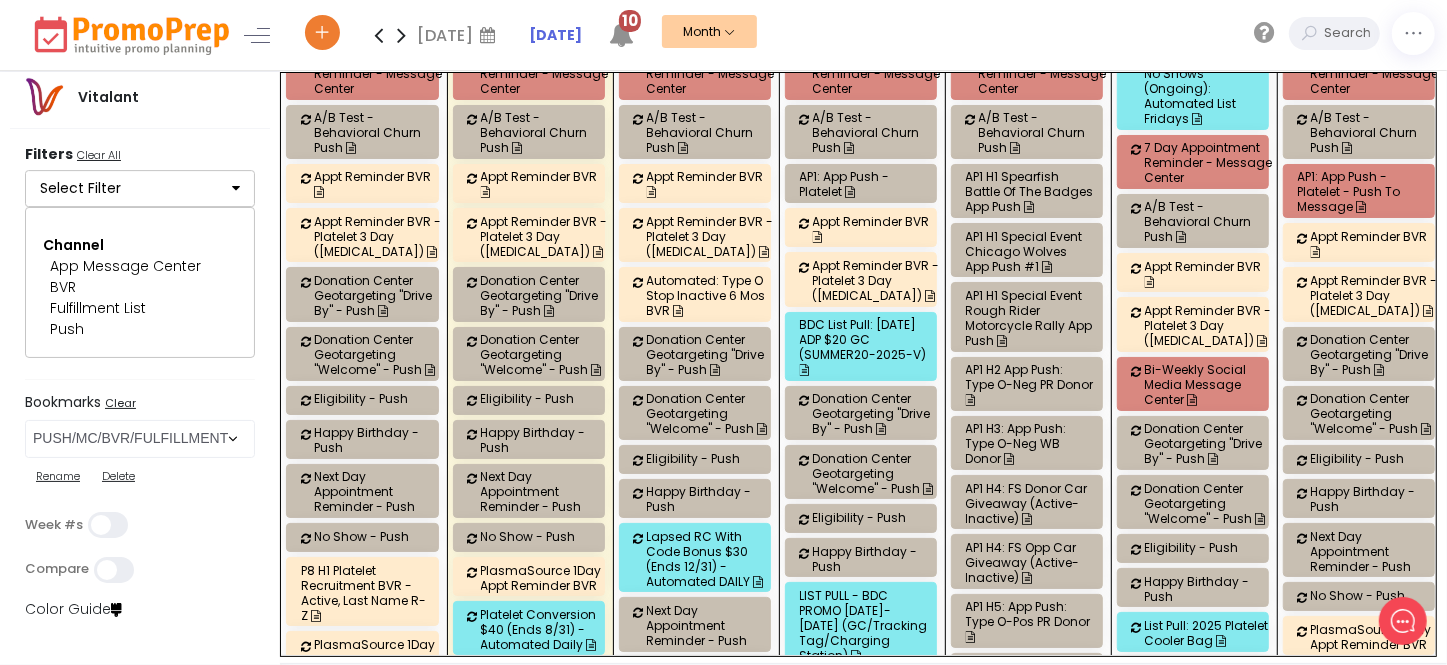 click on "AP1 H4: FS Opp Car Giveaway (Active-Inactive)" at bounding box center (1030, 562) 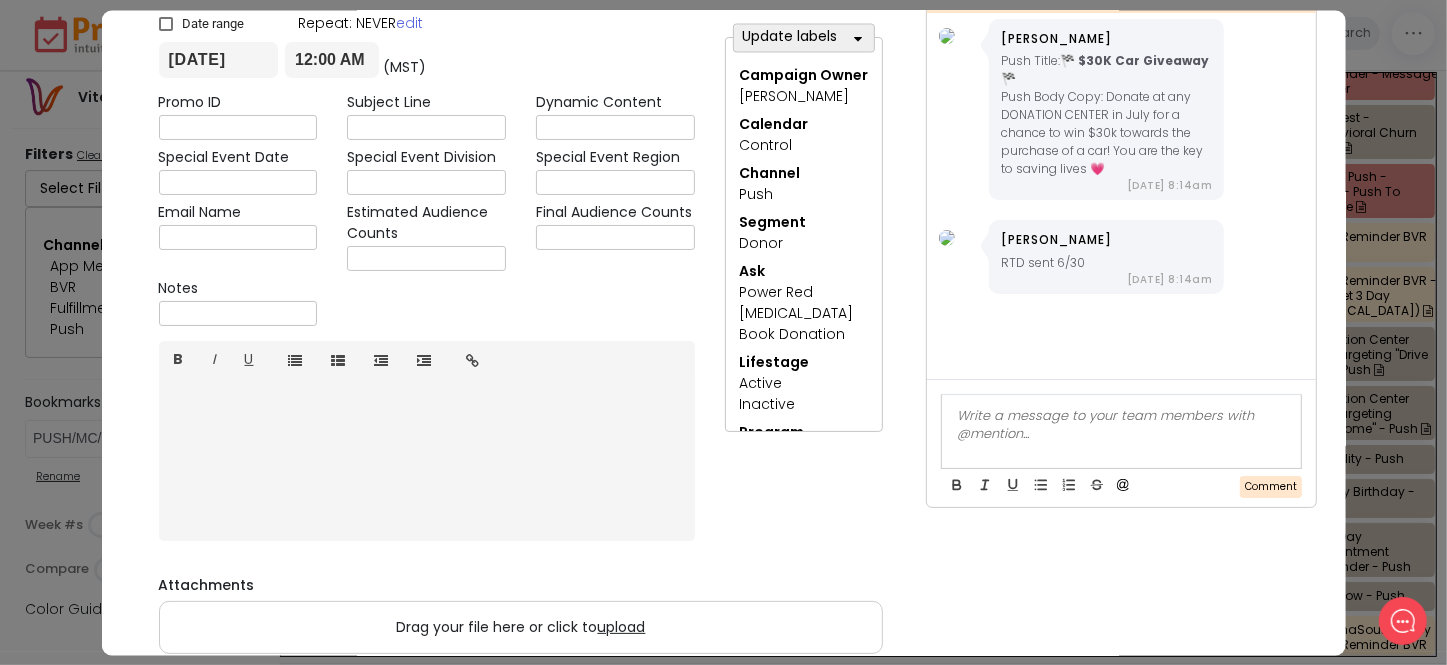 scroll, scrollTop: 90, scrollLeft: 0, axis: vertical 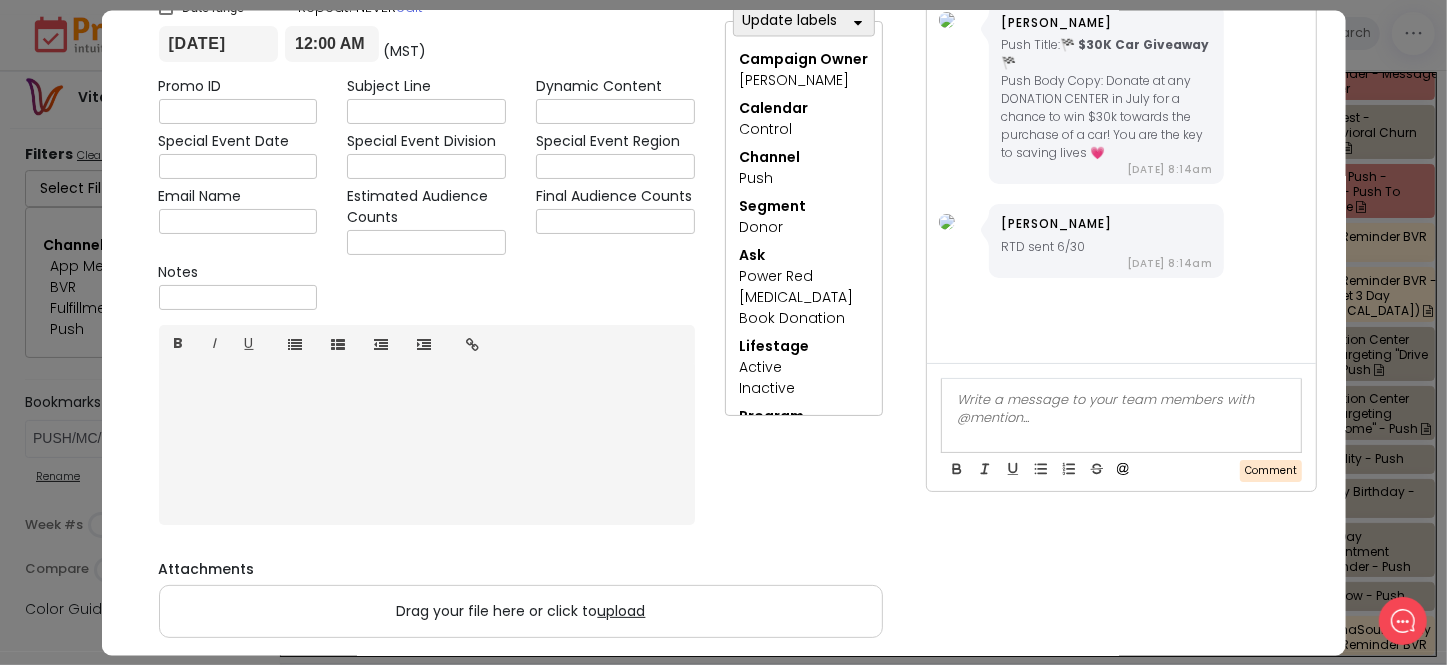 click at bounding box center (426, 442) 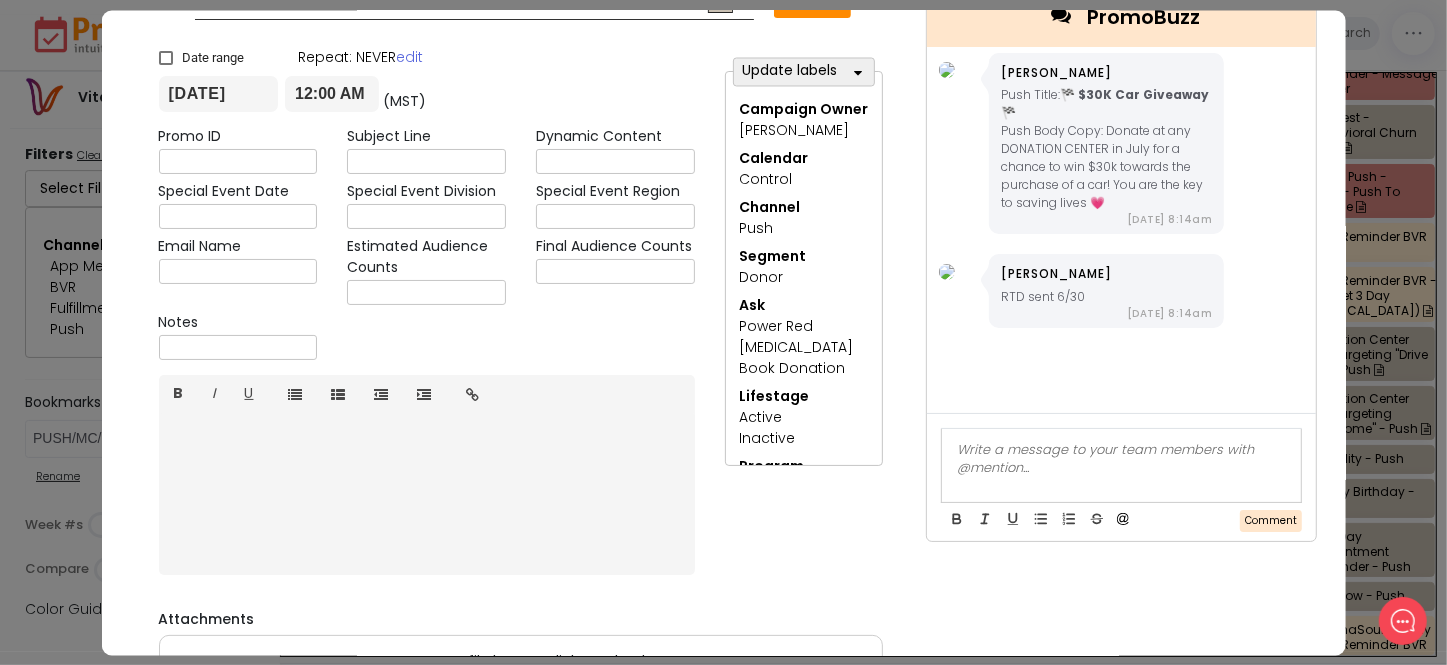 scroll, scrollTop: 0, scrollLeft: 0, axis: both 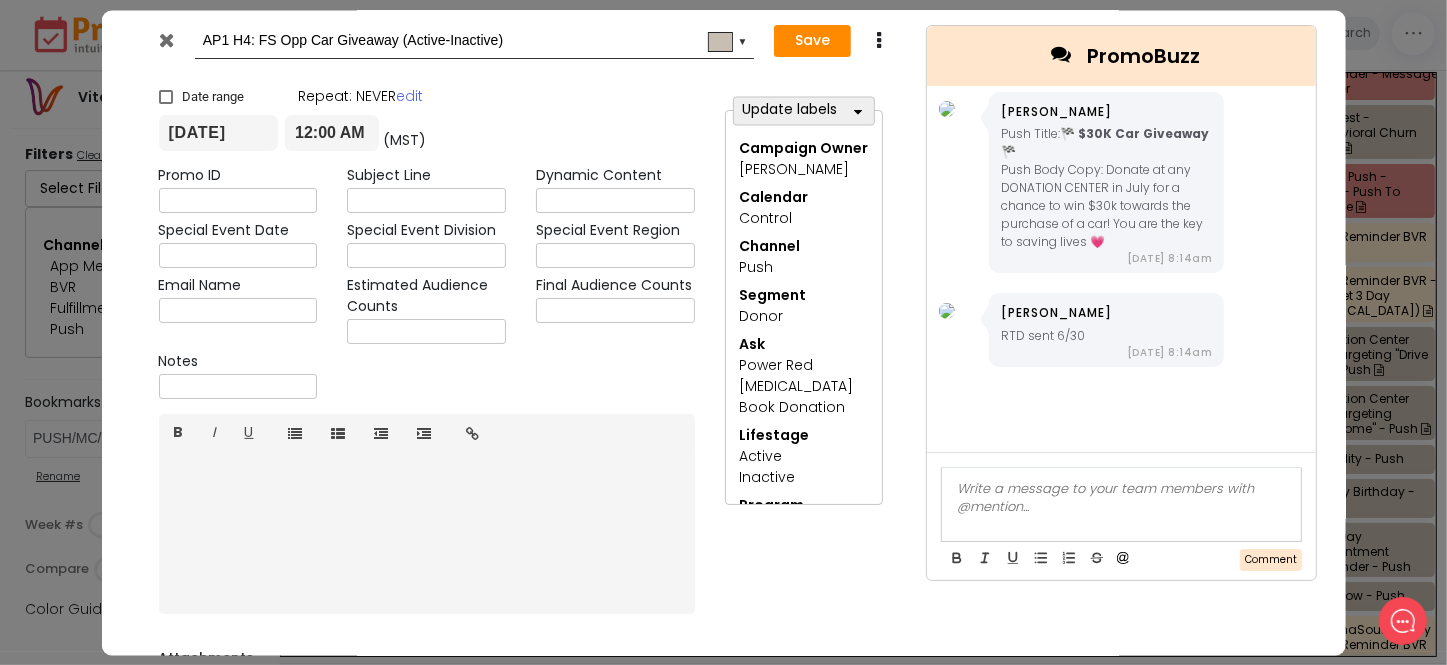 click at bounding box center (169, 45) 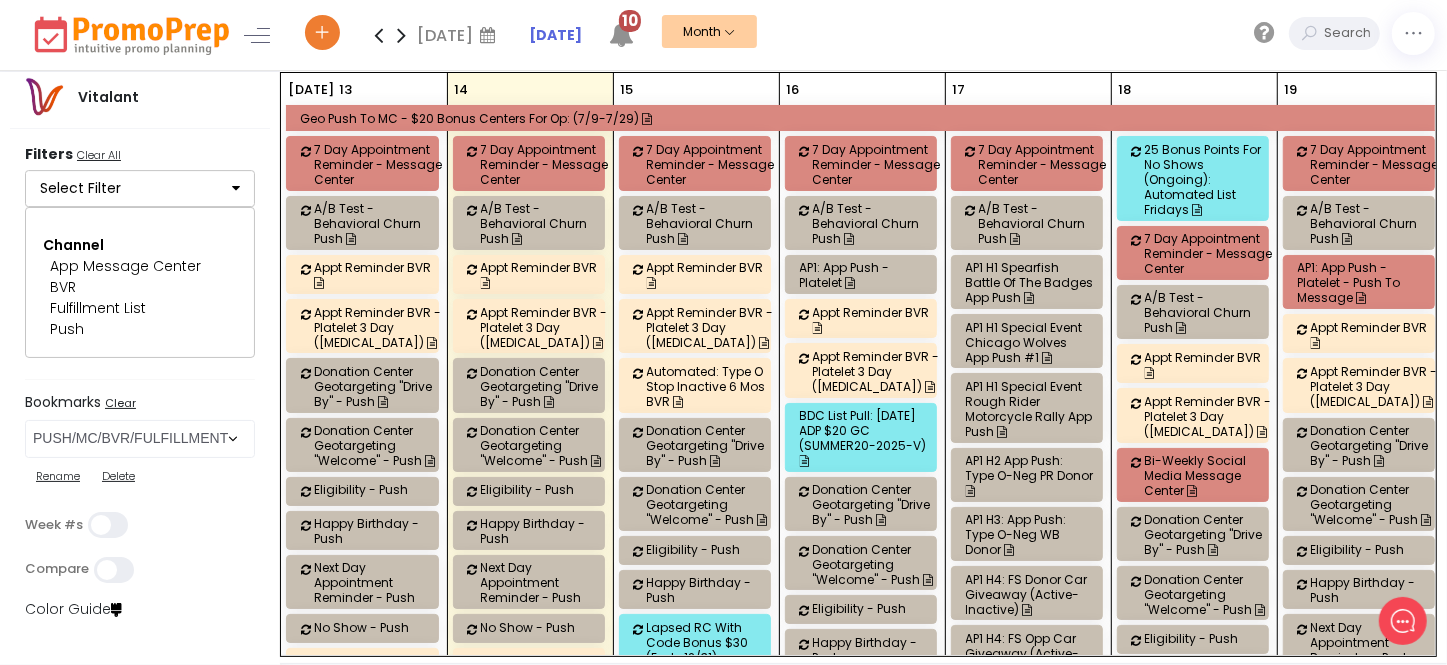 scroll, scrollTop: 3727, scrollLeft: 0, axis: vertical 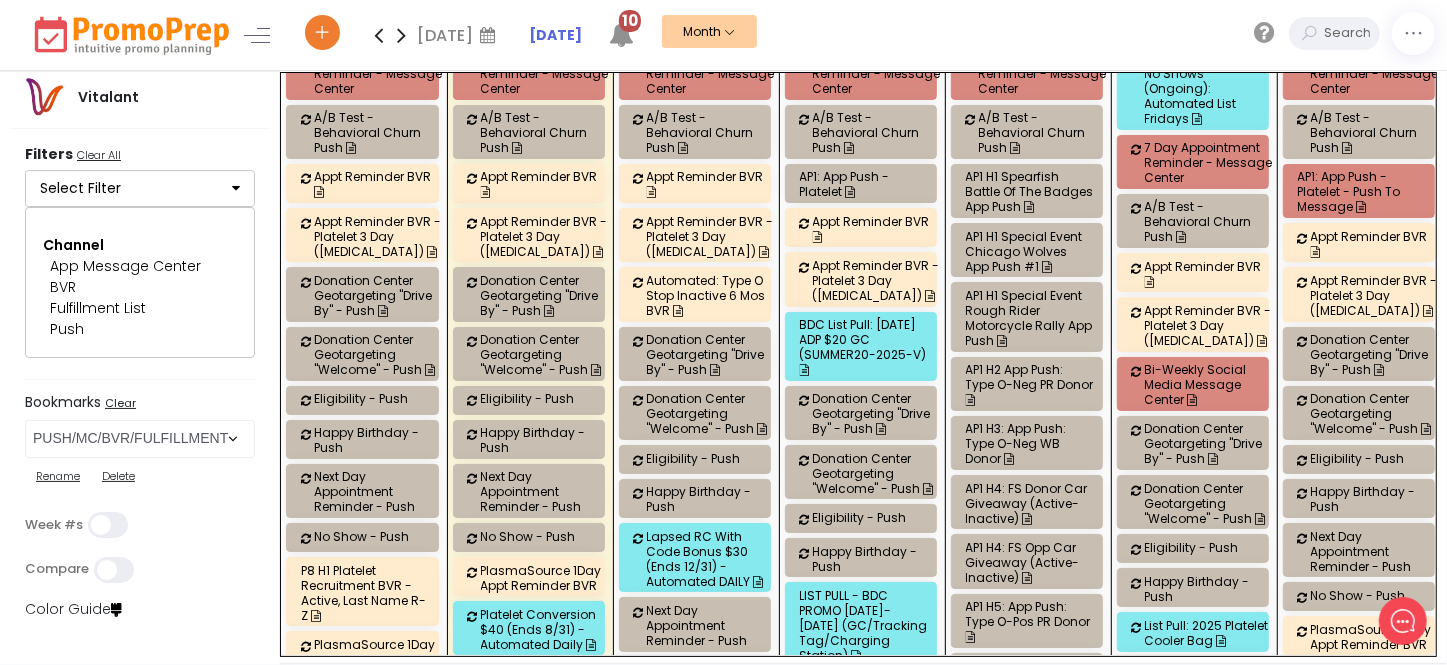 click on "AP1 H3: App Push: Type O-Neg WB Donor" at bounding box center [1030, 443] 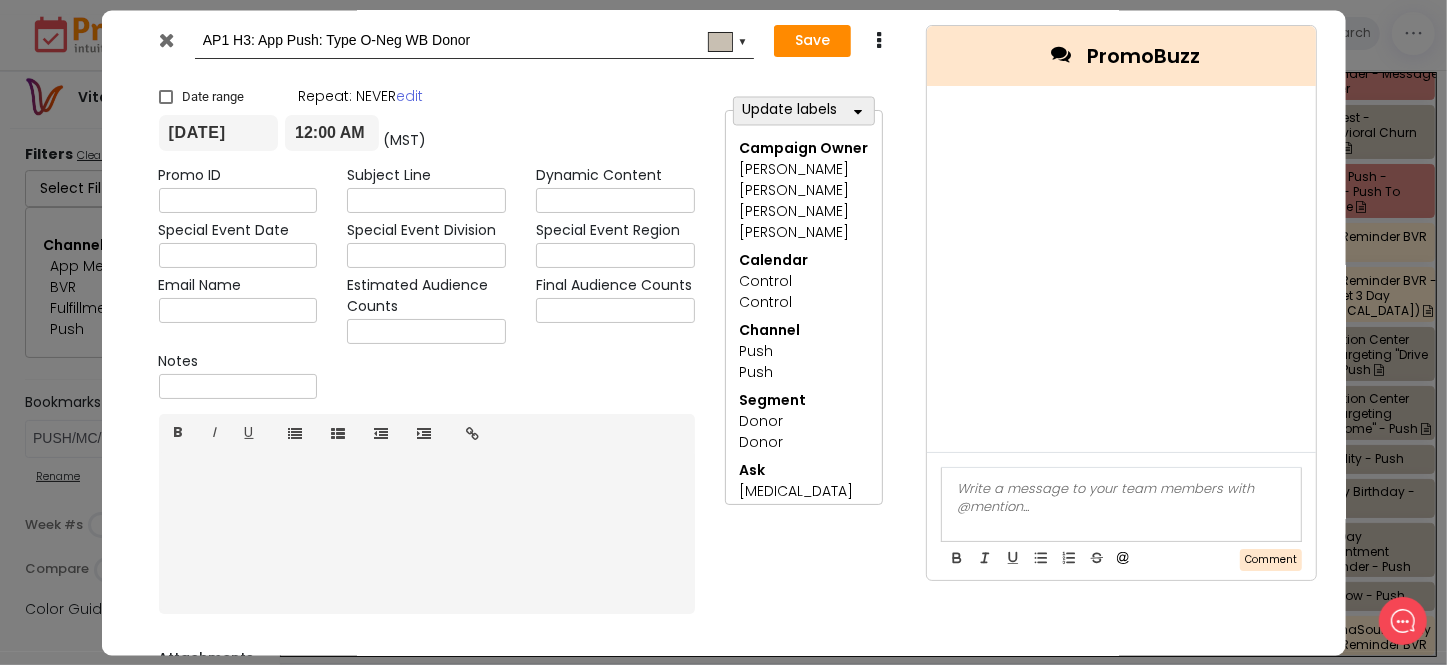 click at bounding box center [169, 45] 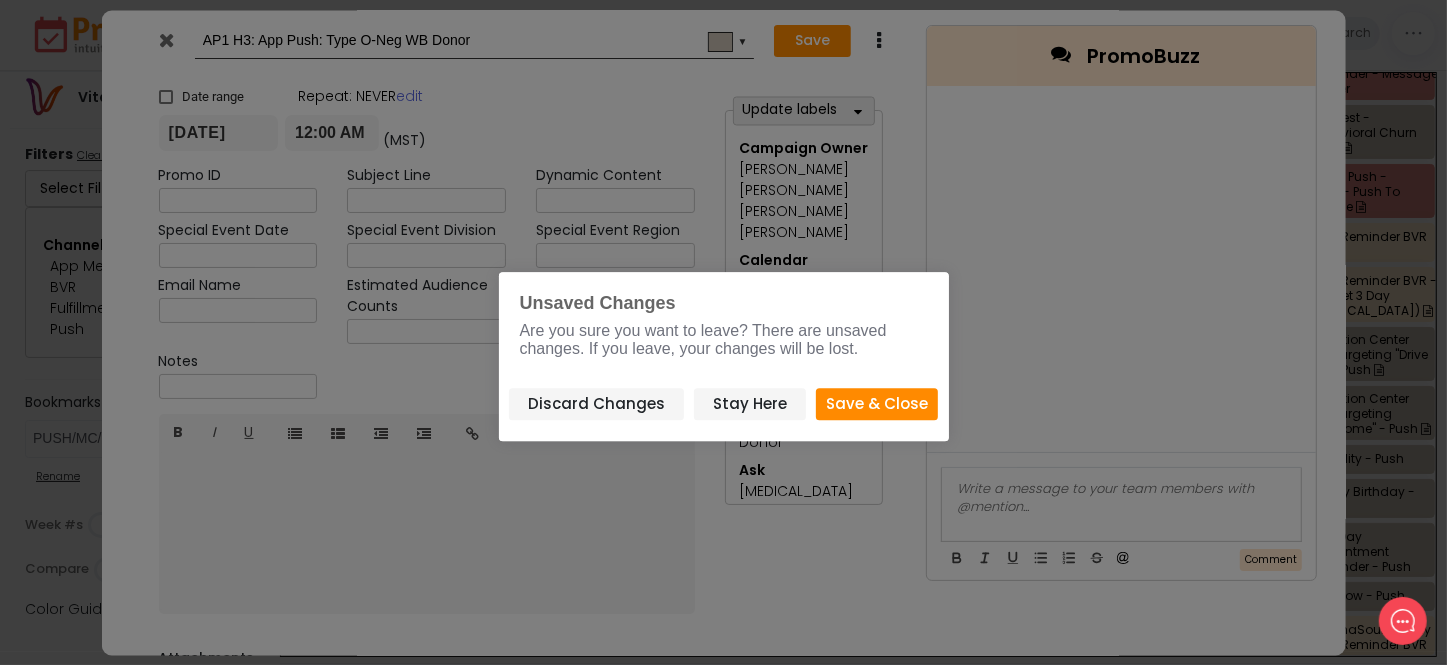 click on "Save & Close" at bounding box center (877, 404) 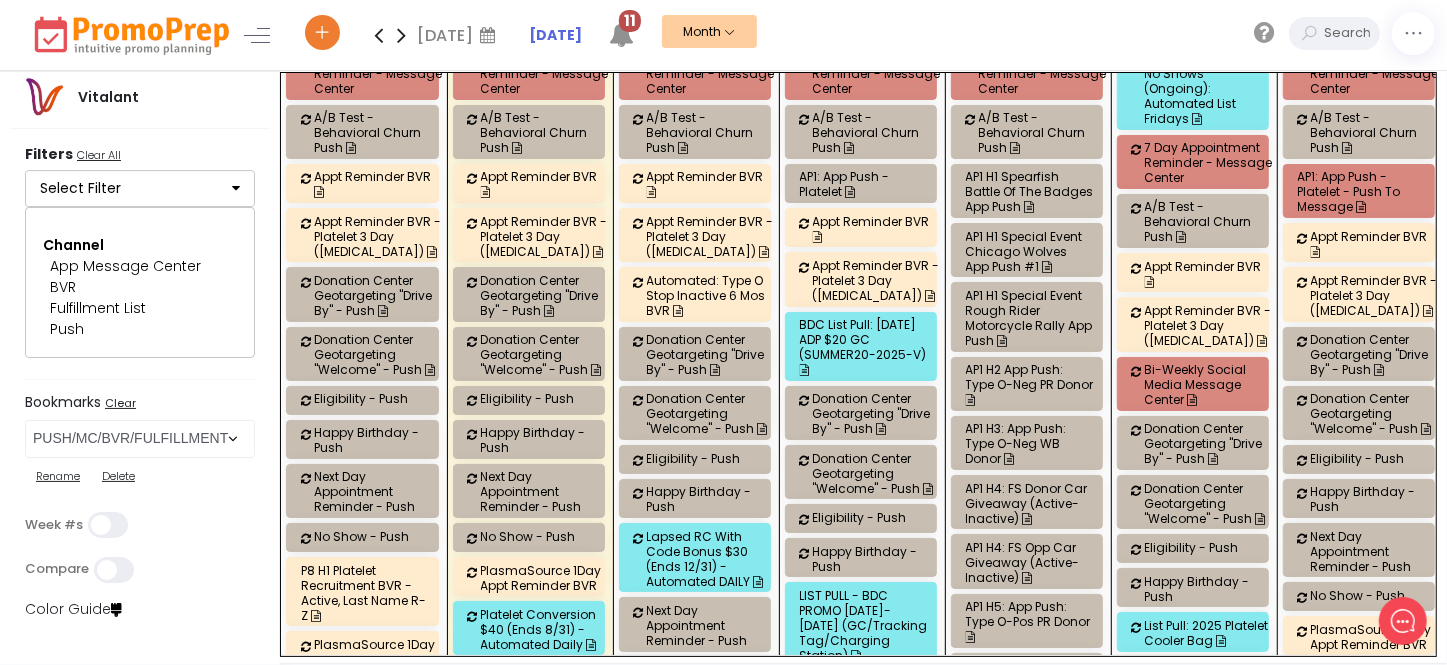 click on "AP1 H5: App Push: Type O-Pos PR Donor" at bounding box center [1030, 621] 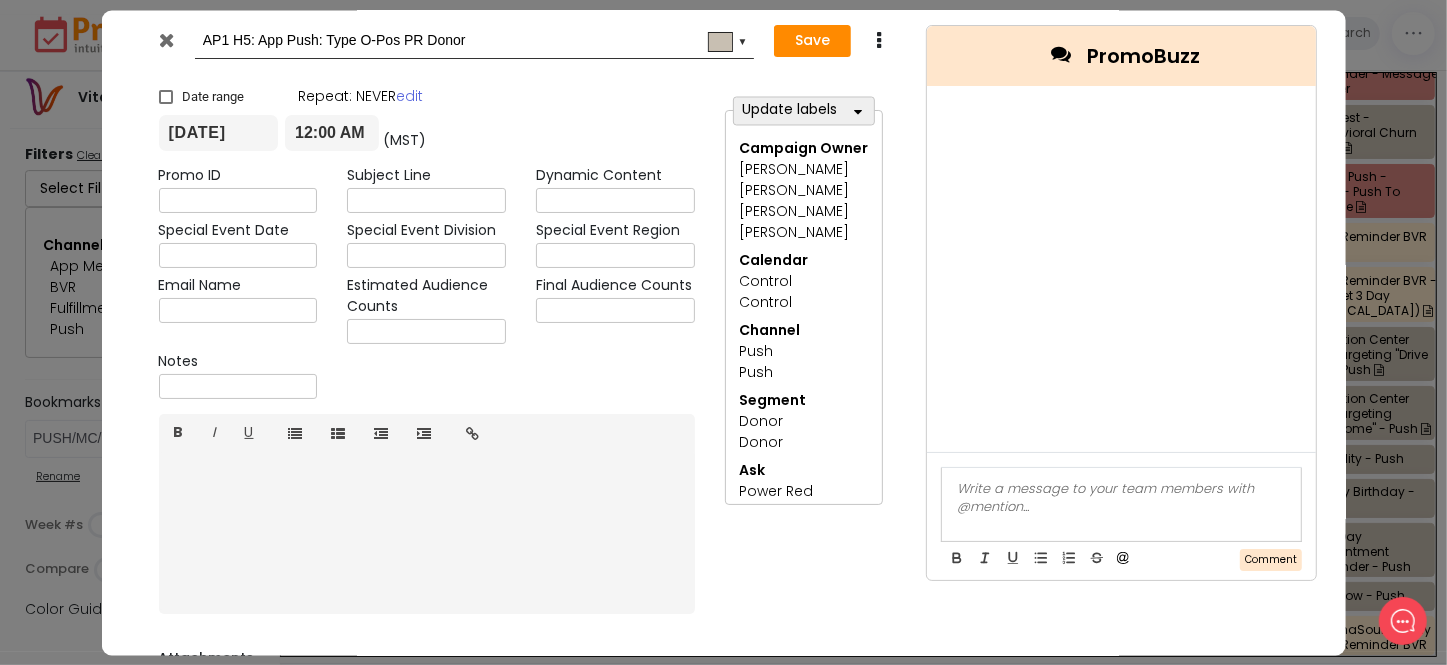 click at bounding box center (166, 40) 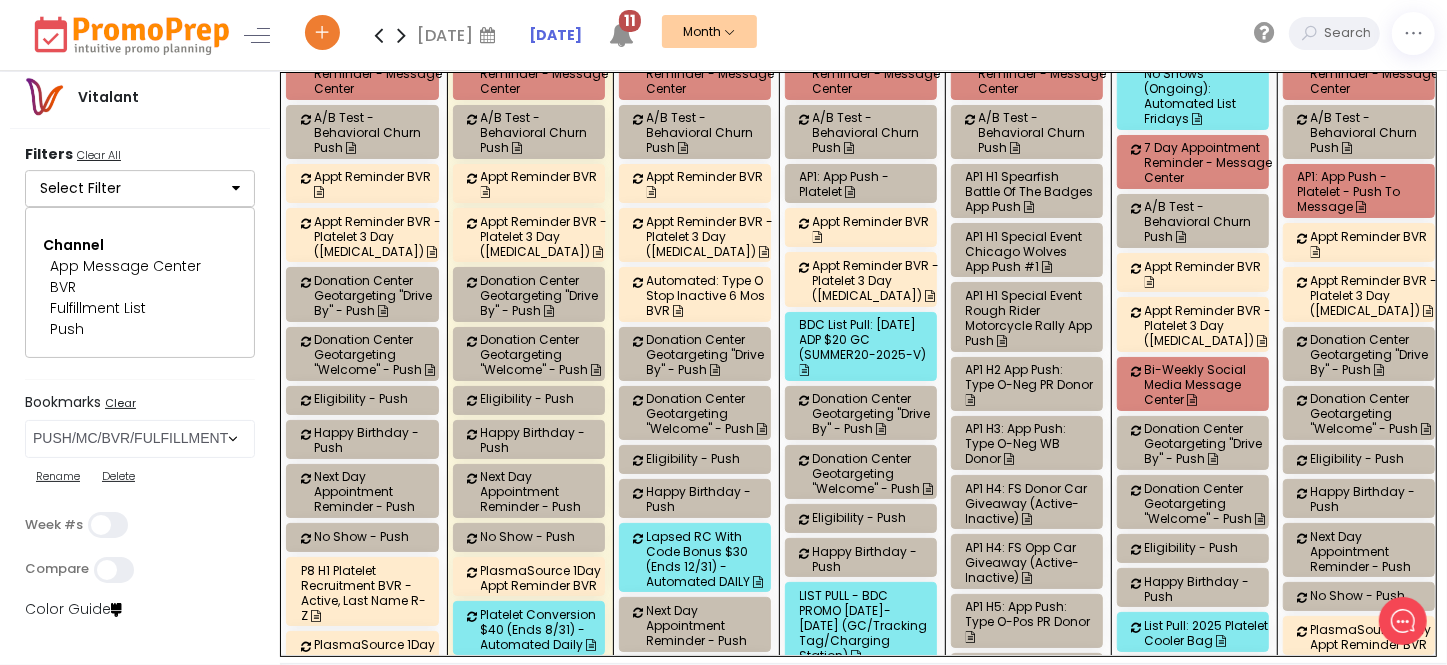 click on "AP1 H6: App Push: Type O-Pos WB Donor" at bounding box center (1030, 680) 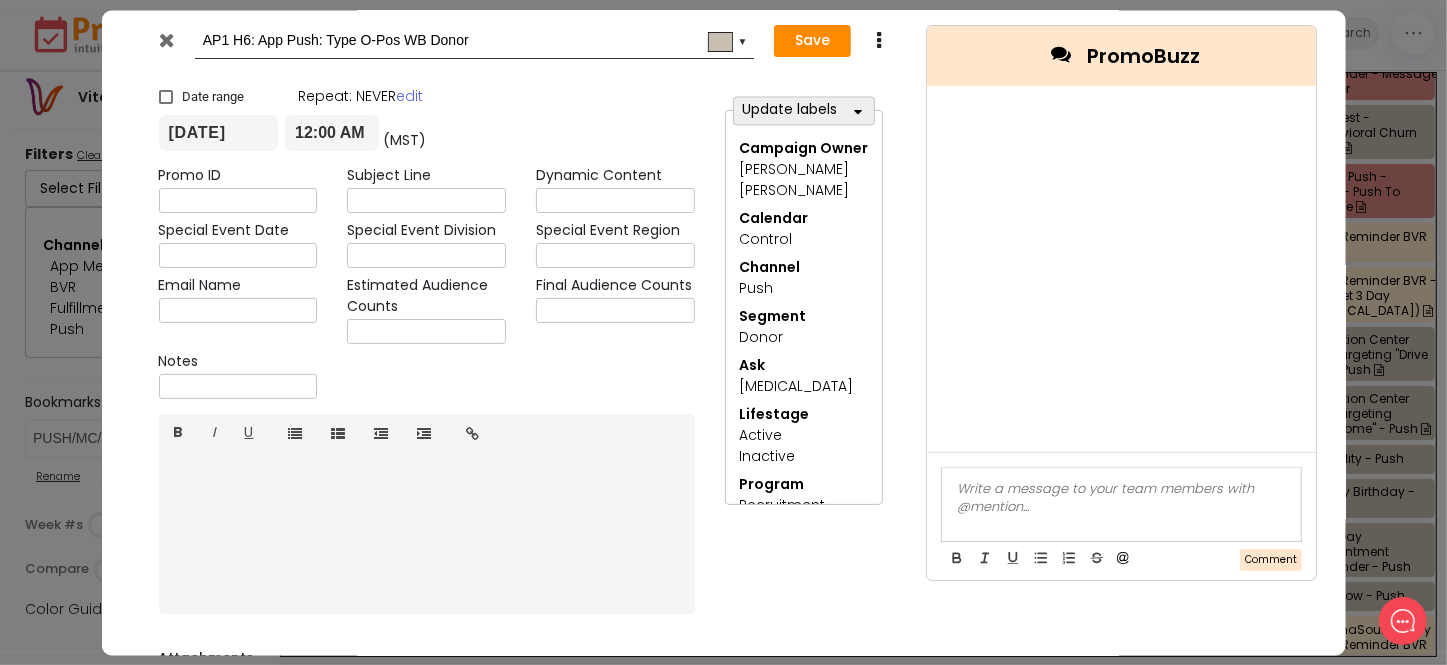 click at bounding box center (166, 40) 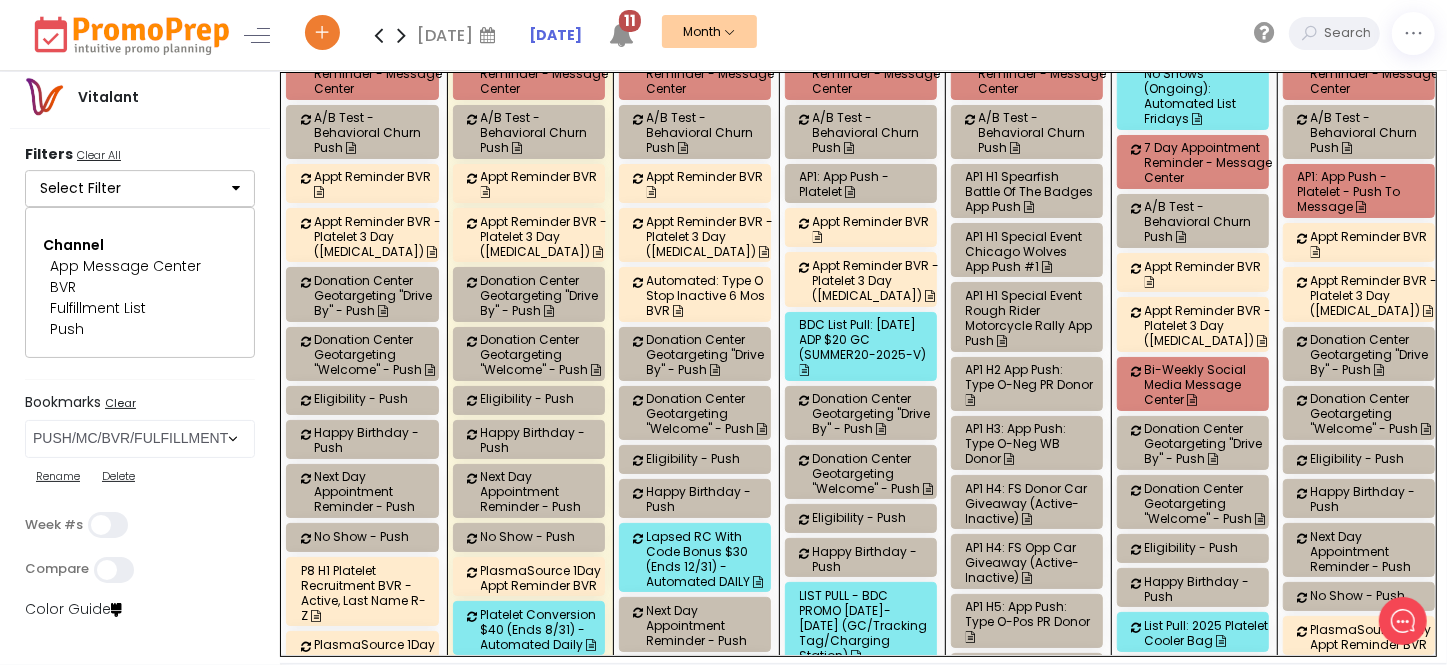 click on "AP1 H3: App Push: Type O-Neg WB Donor" at bounding box center [1030, 443] 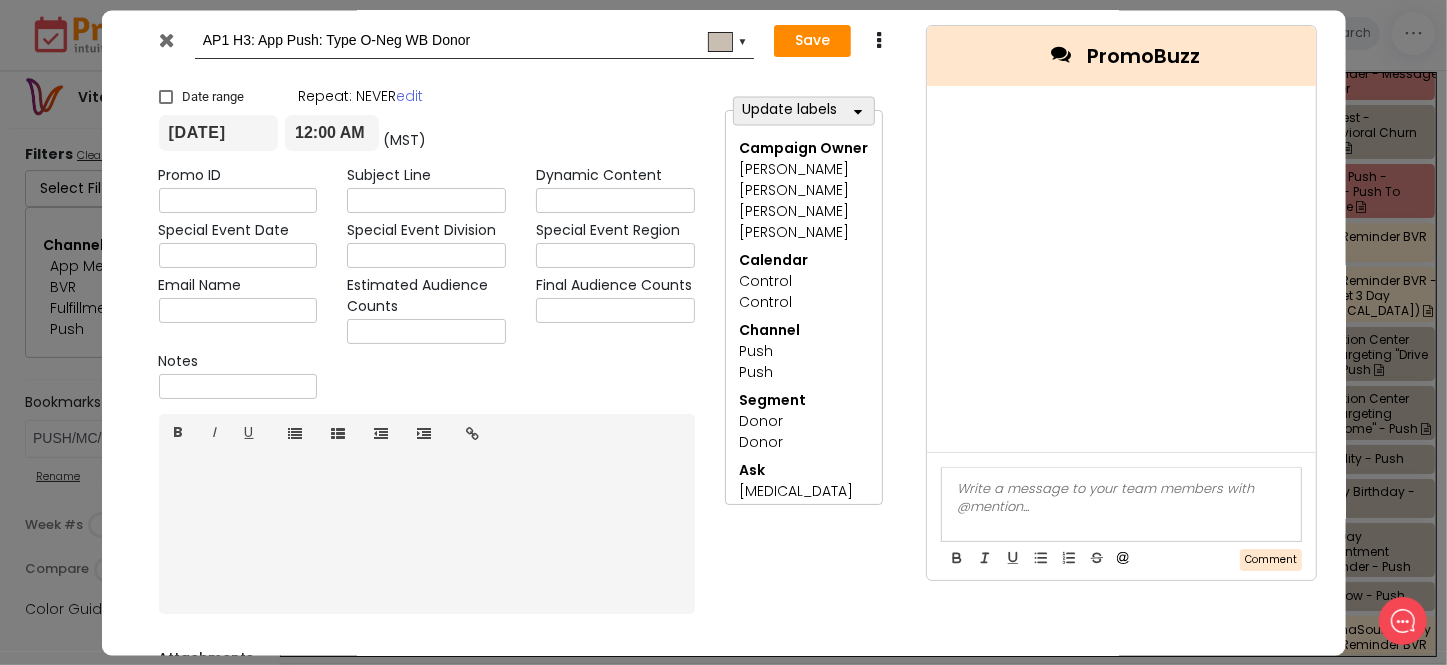 click at bounding box center (166, 40) 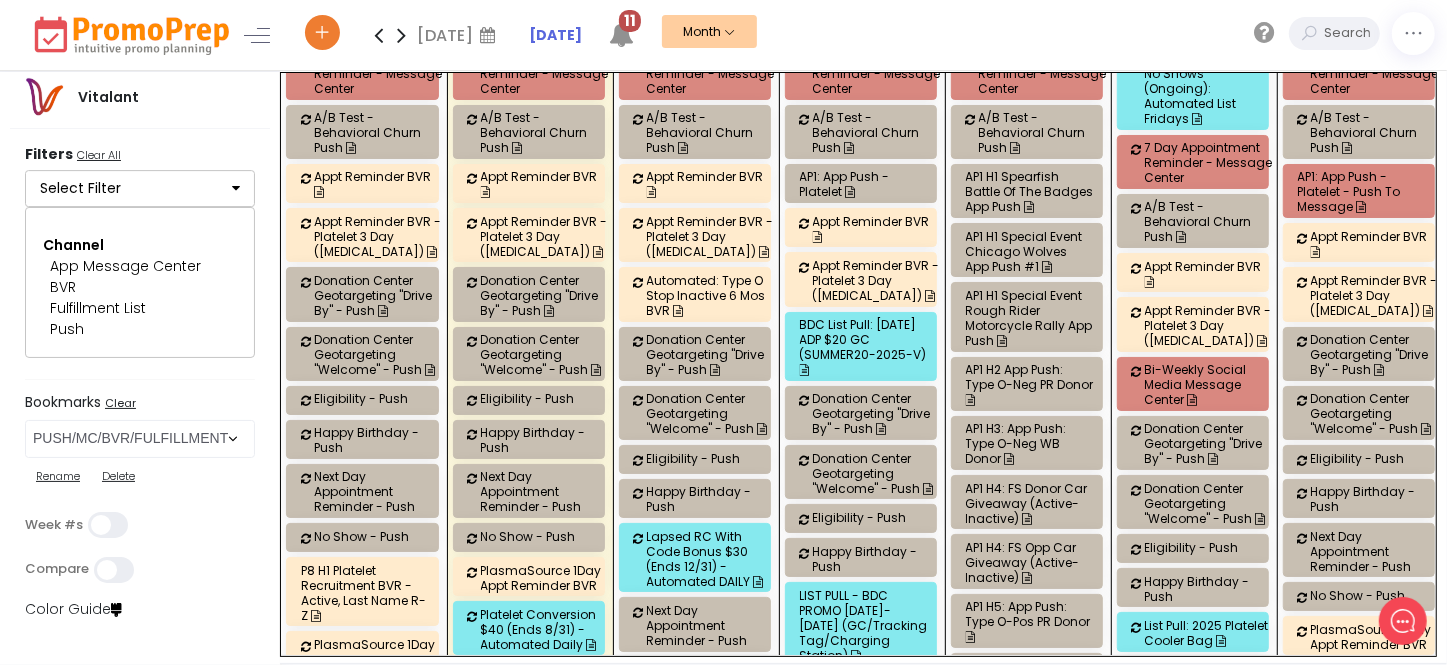 click on "AP1 H2 App Push: Type O-Neg PR Donor" at bounding box center (1030, 384) 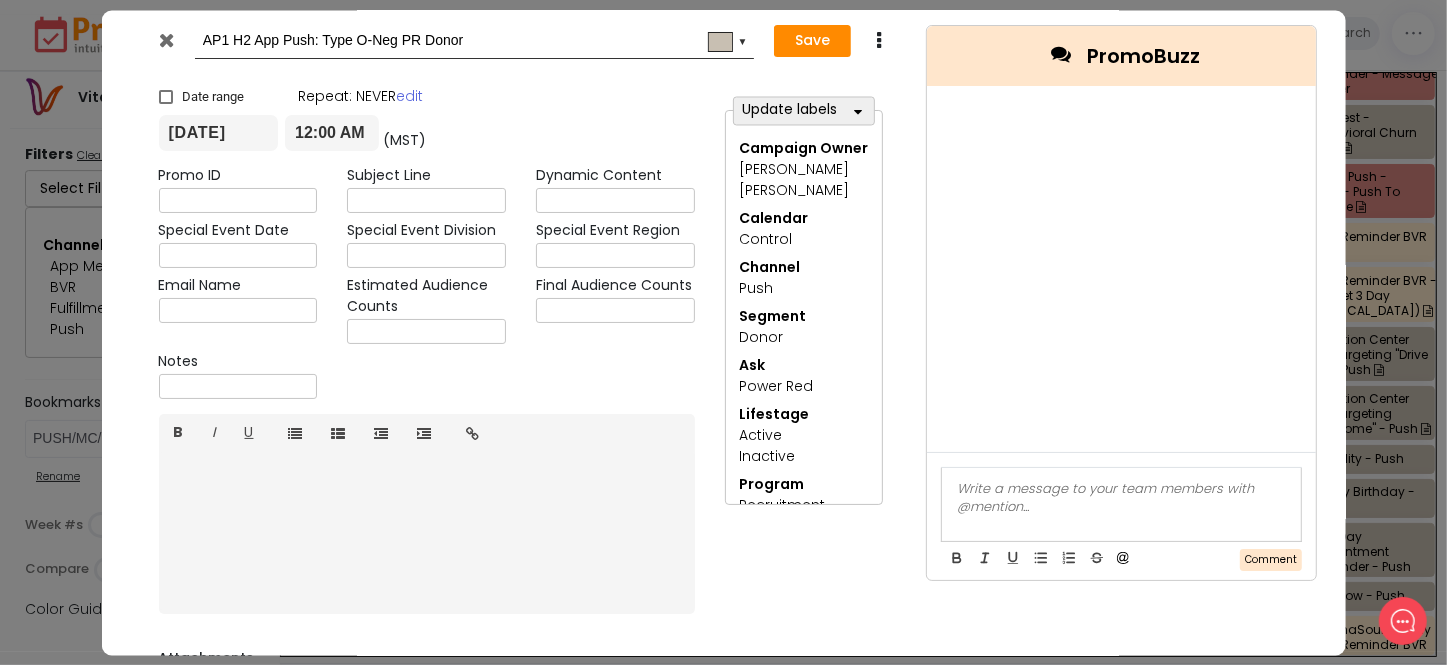 click at bounding box center [166, 40] 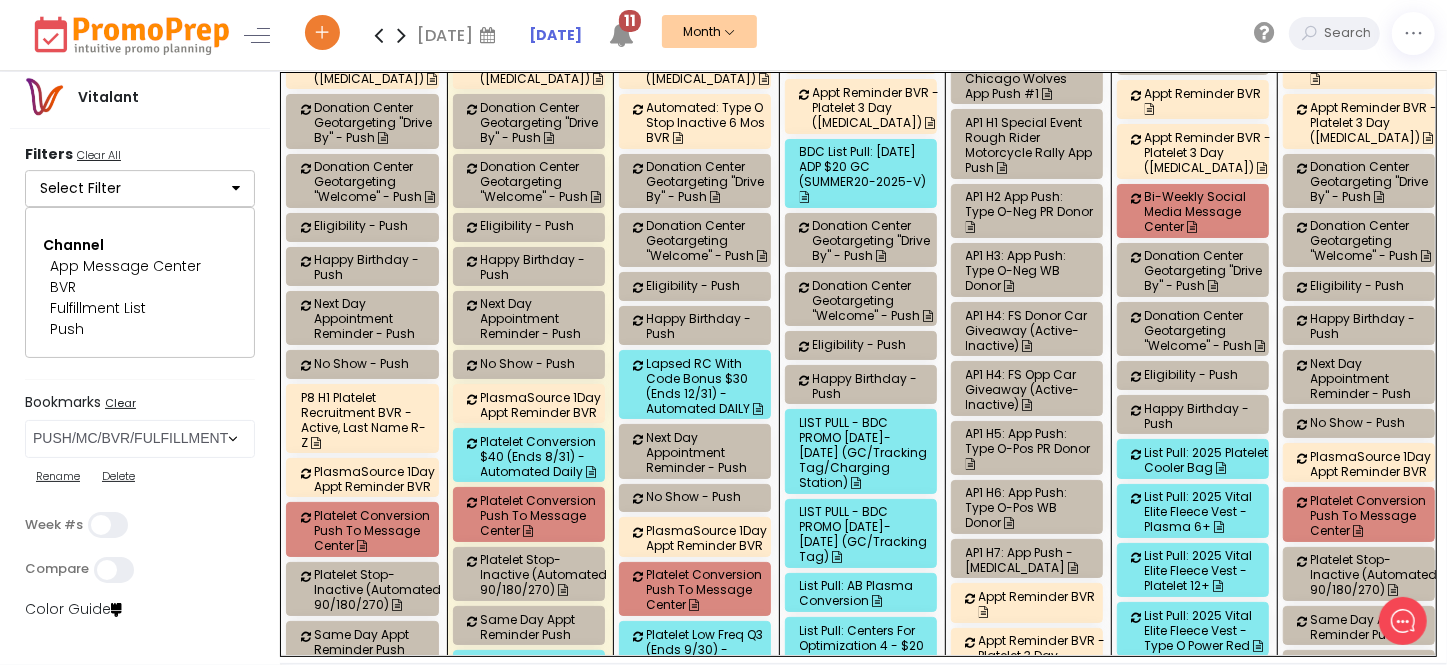 scroll, scrollTop: 3909, scrollLeft: 0, axis: vertical 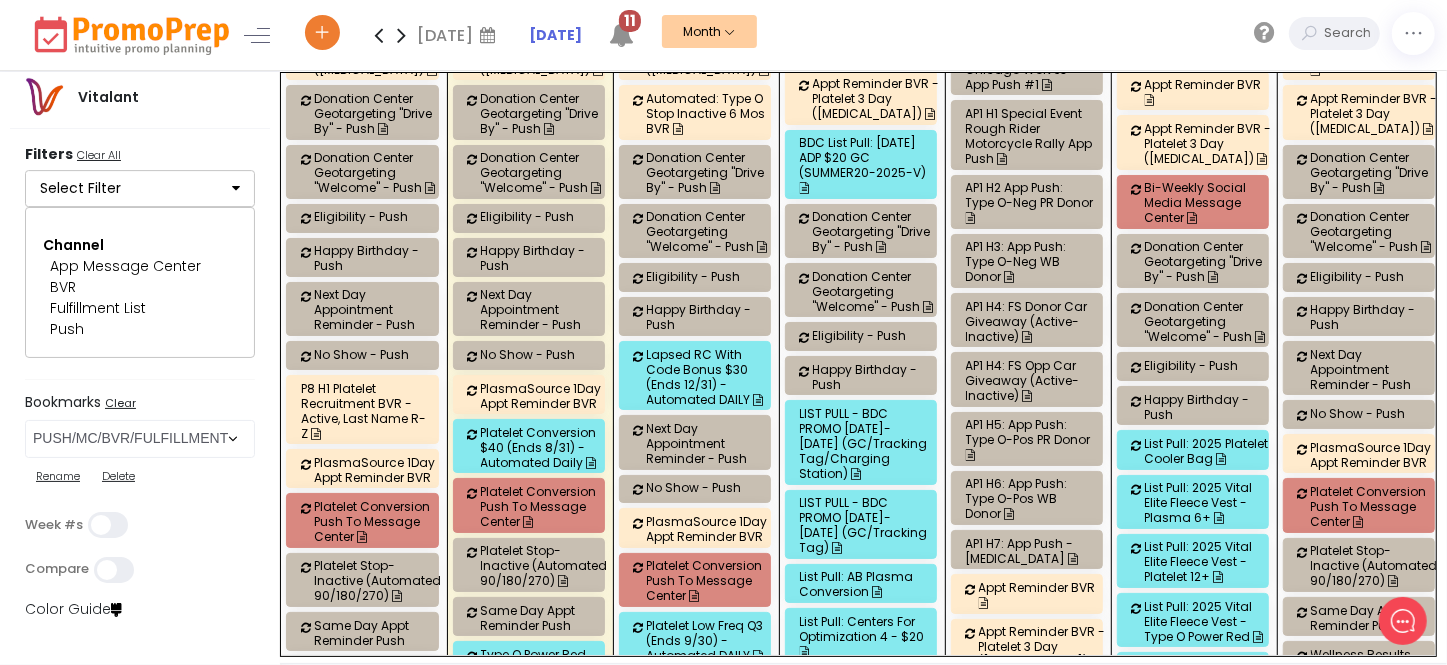 click on "AP1 H6: App Push: Type O-Pos WB Donor" at bounding box center [1030, 498] 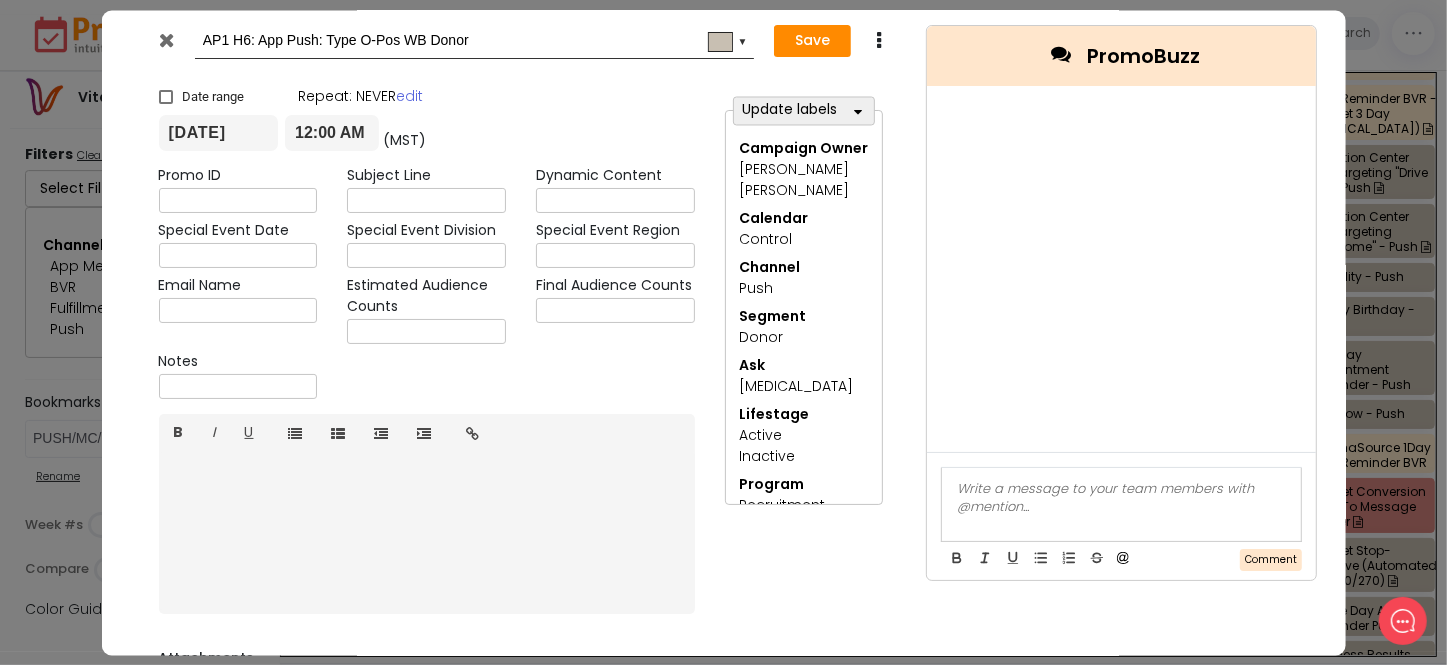 click at bounding box center (166, 40) 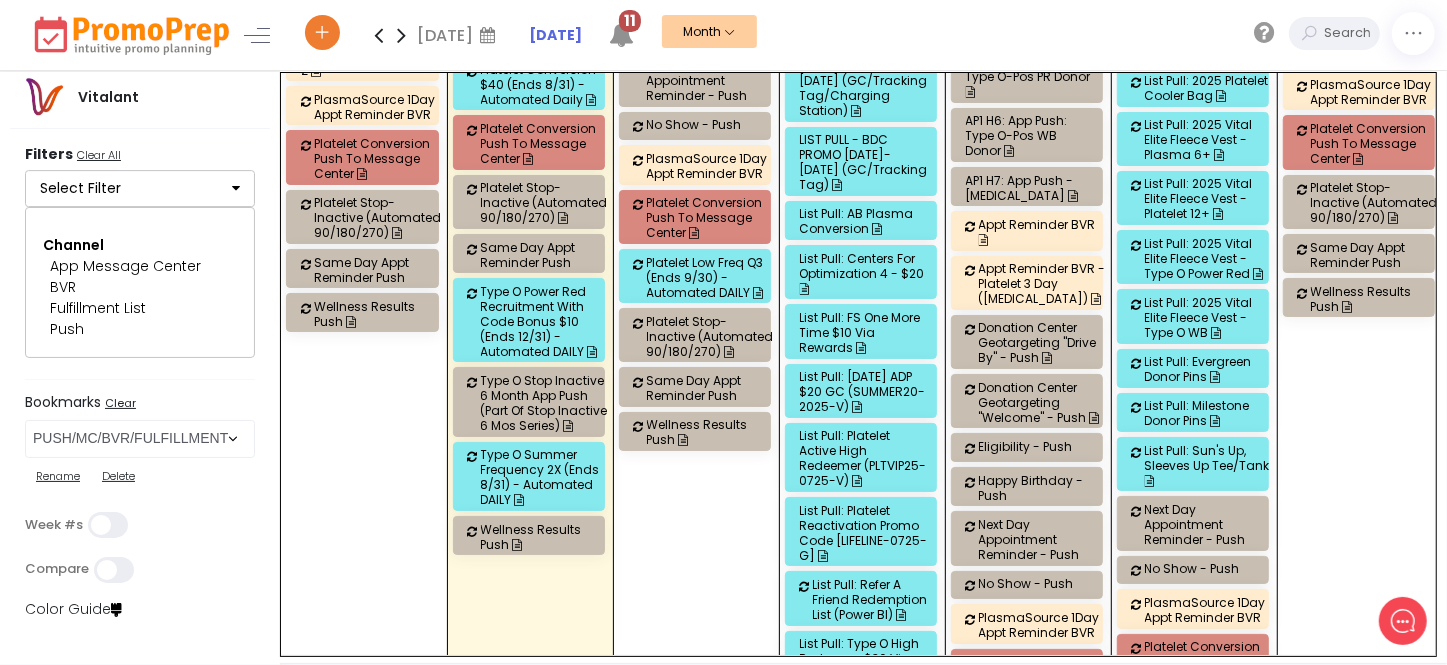scroll, scrollTop: 4000, scrollLeft: 0, axis: vertical 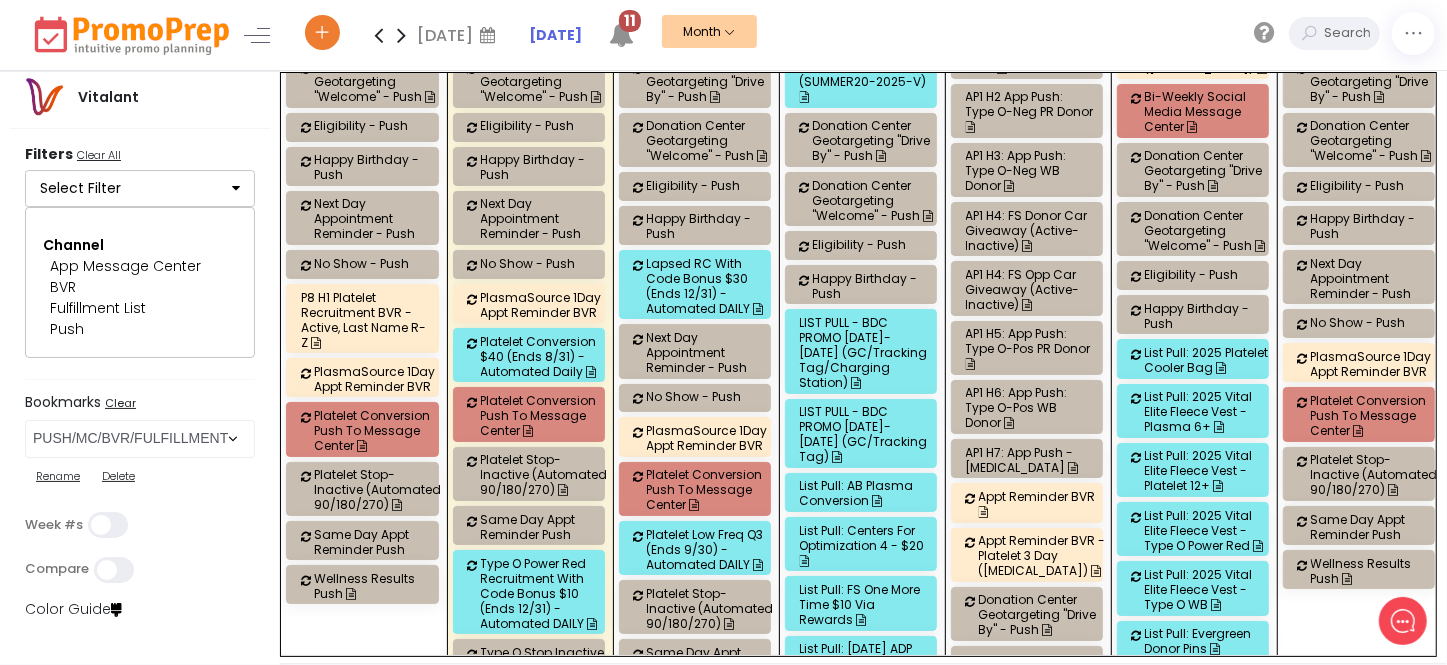 click on "AP1 H4: FS Donor Car Giveaway (Active-Inactive)" at bounding box center (1030, 230) 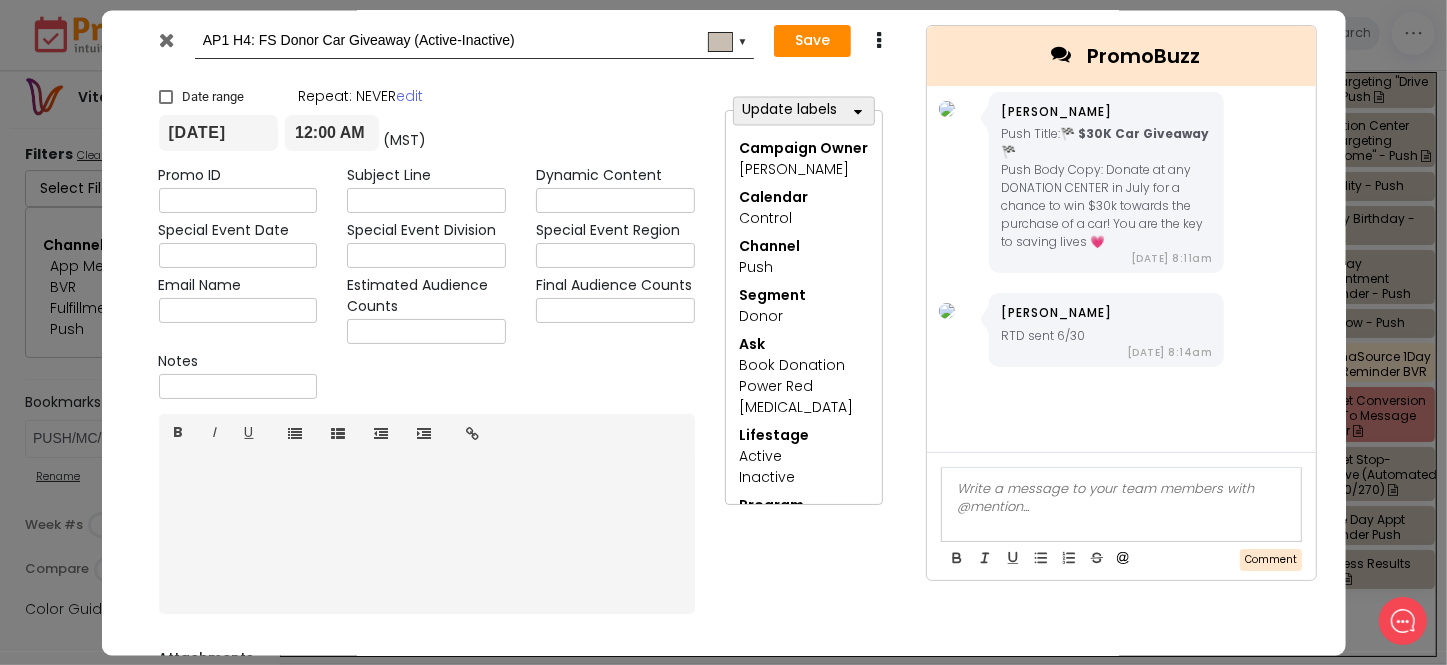 click at bounding box center (166, 40) 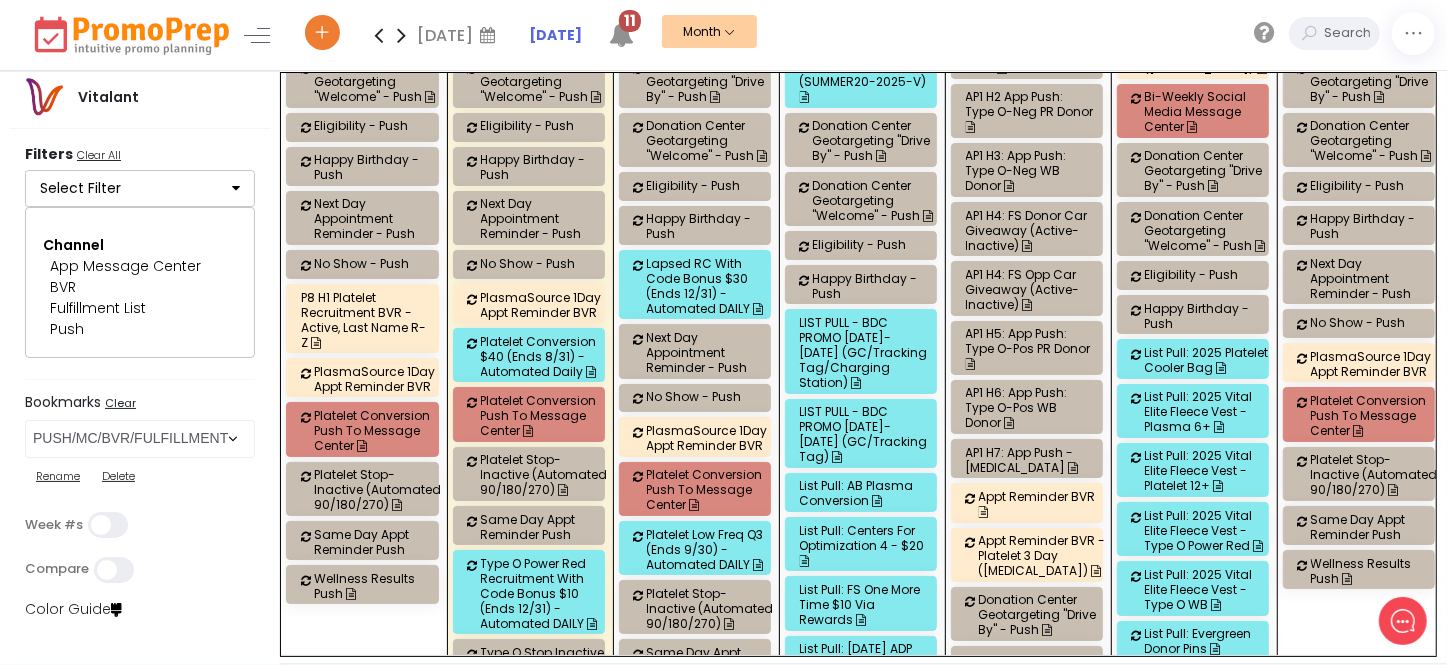 click on "AP1 H4: FS Opp Car Giveaway (Active-Inactive)" at bounding box center [1030, 289] 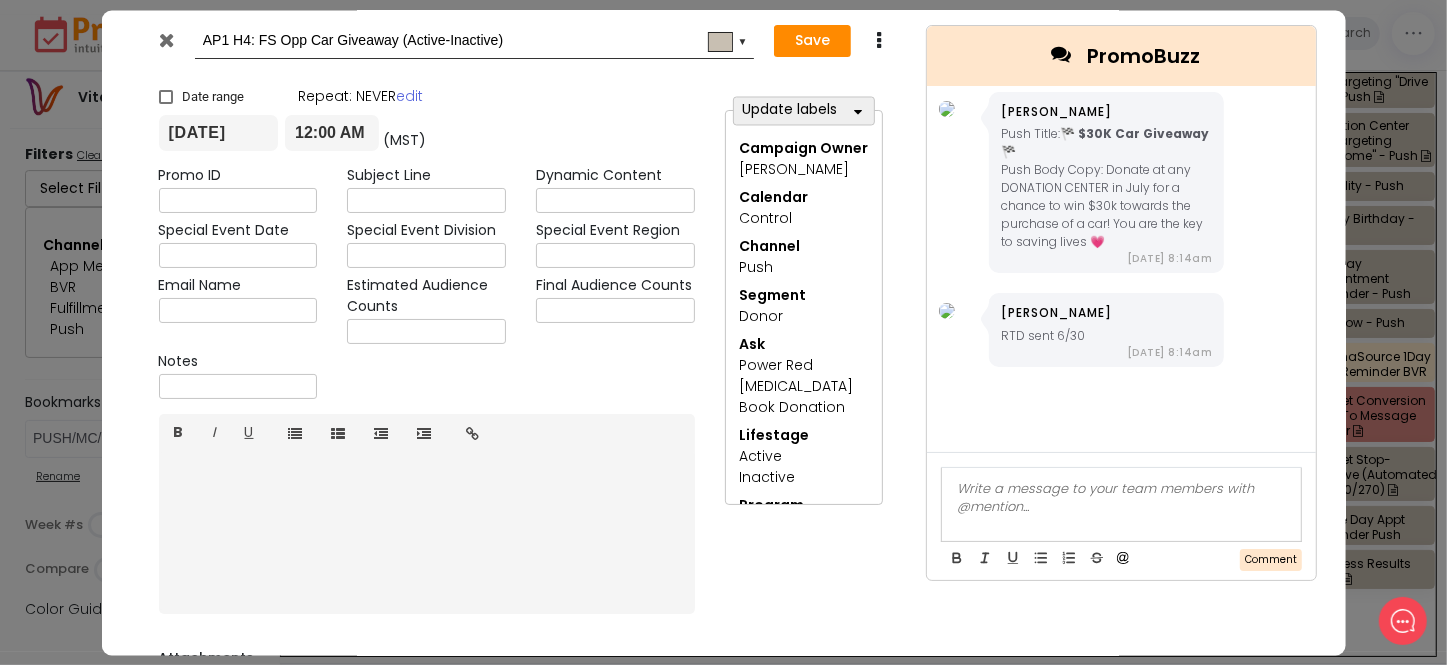 click at bounding box center (169, 45) 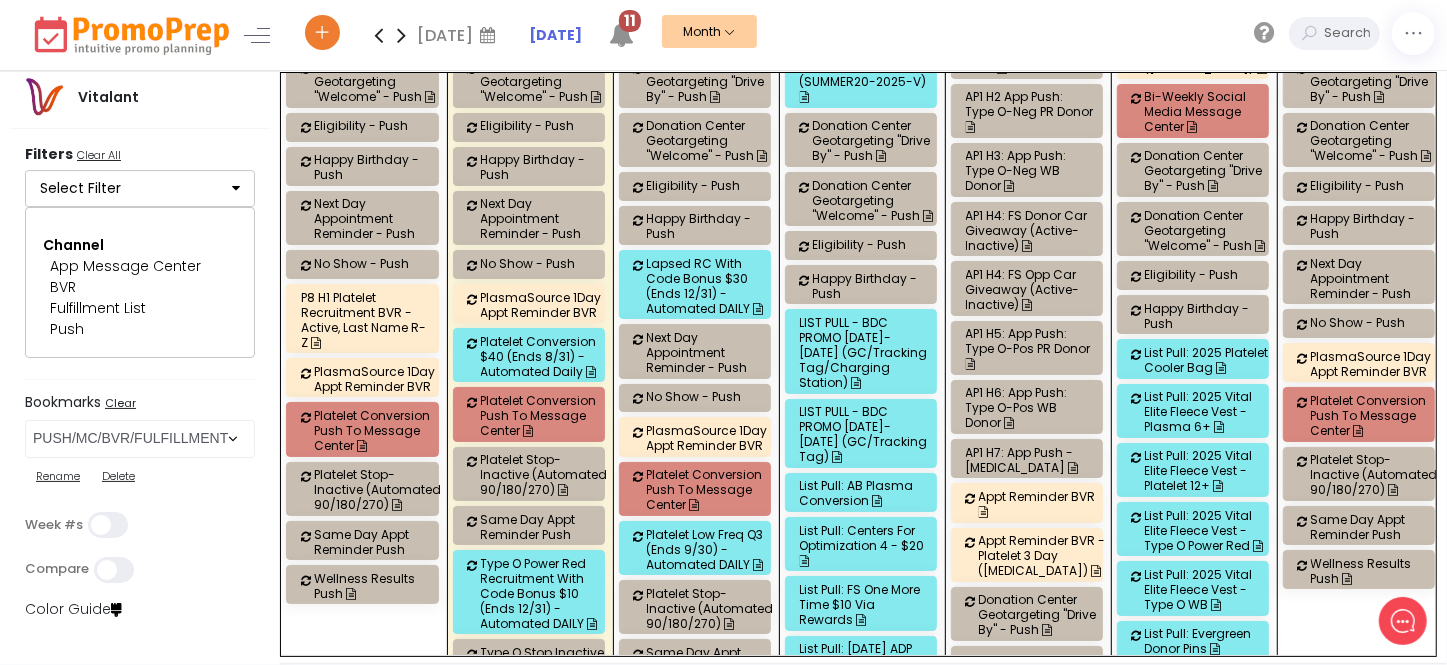 click on "AP1 H4: FS Donor Car Giveaway (Active-Inactive)" at bounding box center (1030, 230) 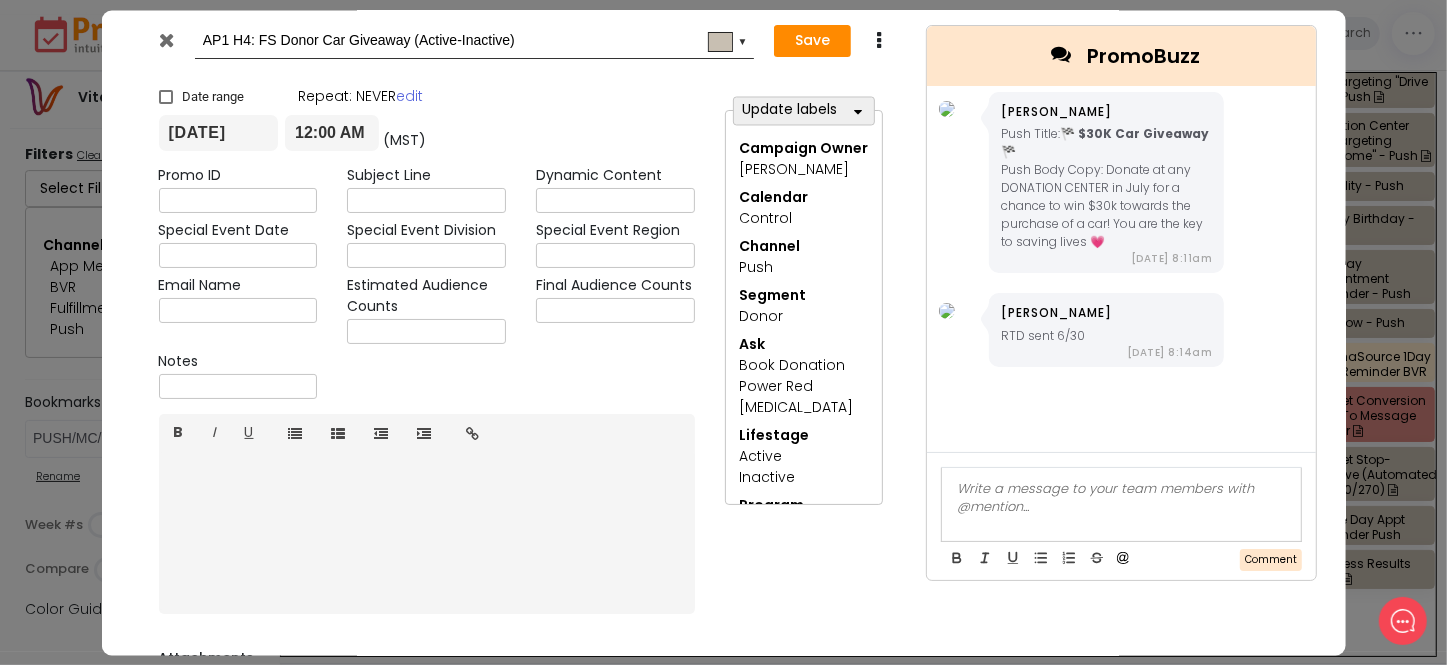 click at bounding box center [166, 40] 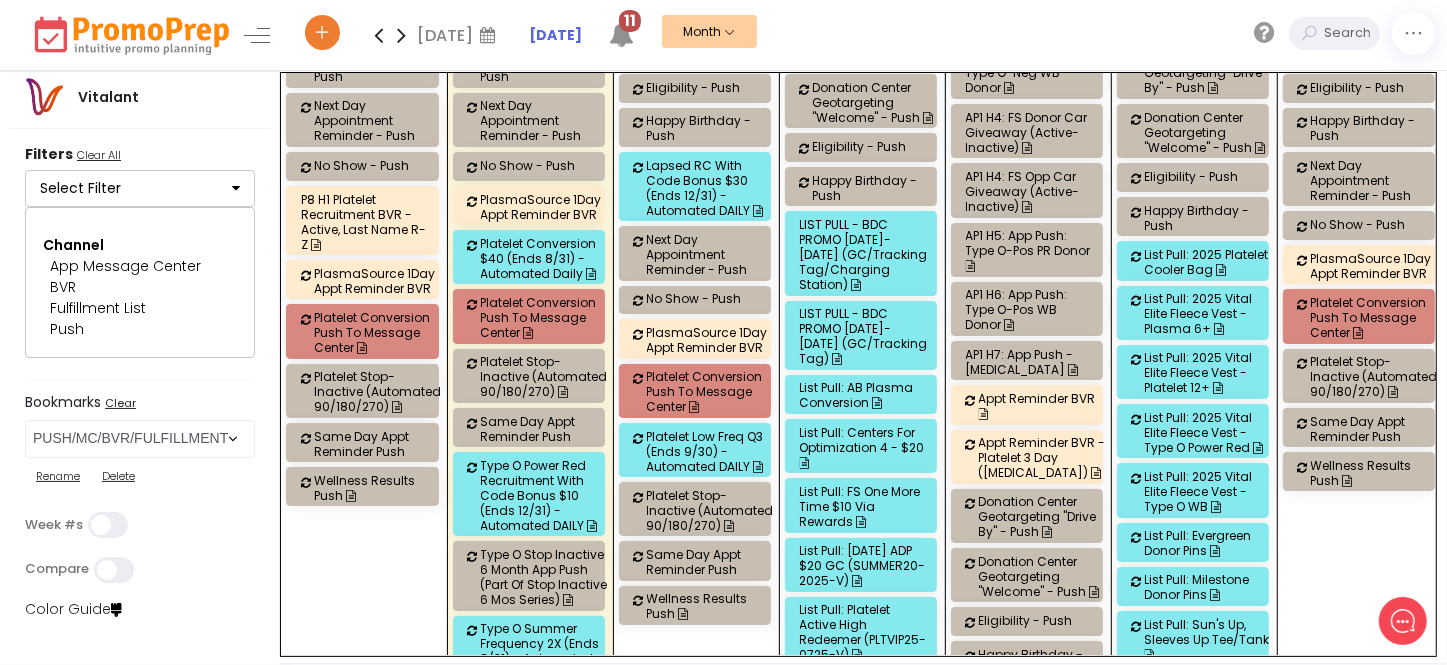 scroll, scrollTop: 4090, scrollLeft: 0, axis: vertical 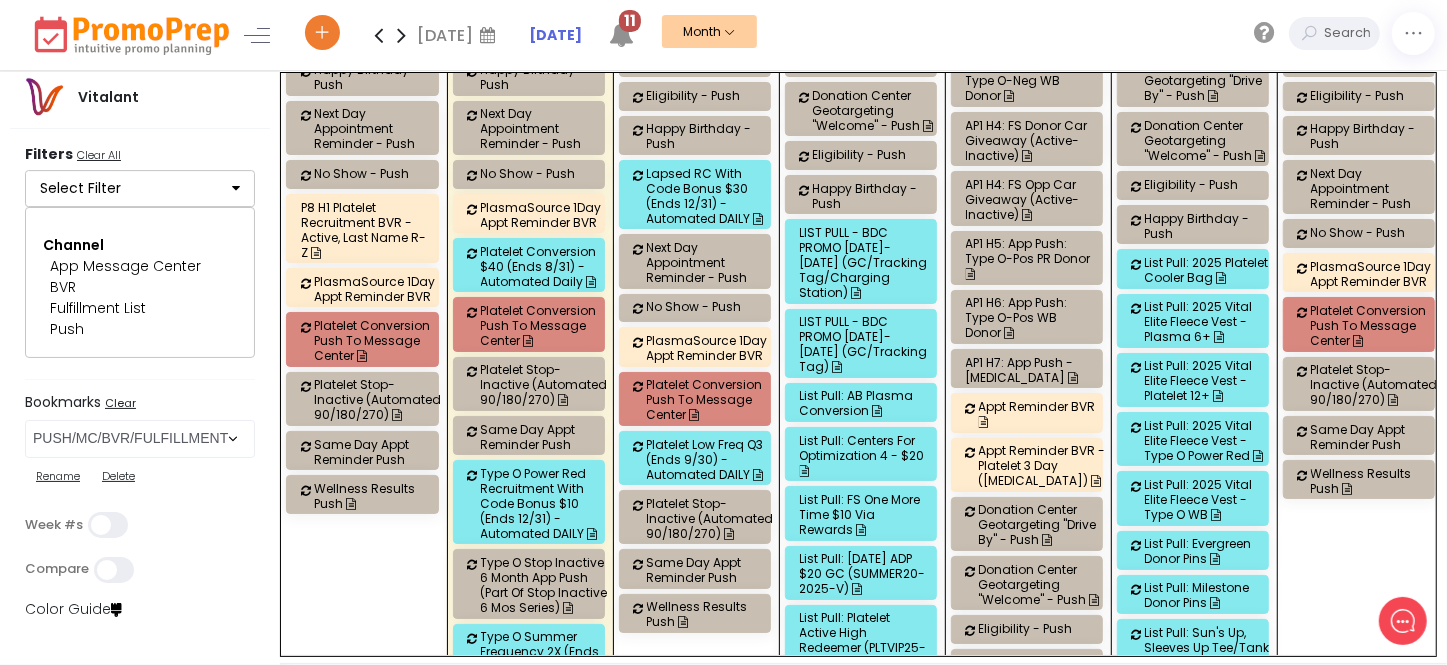 click on "AP1 H6: App Push: Type O-Pos WB Donor" at bounding box center [1030, 317] 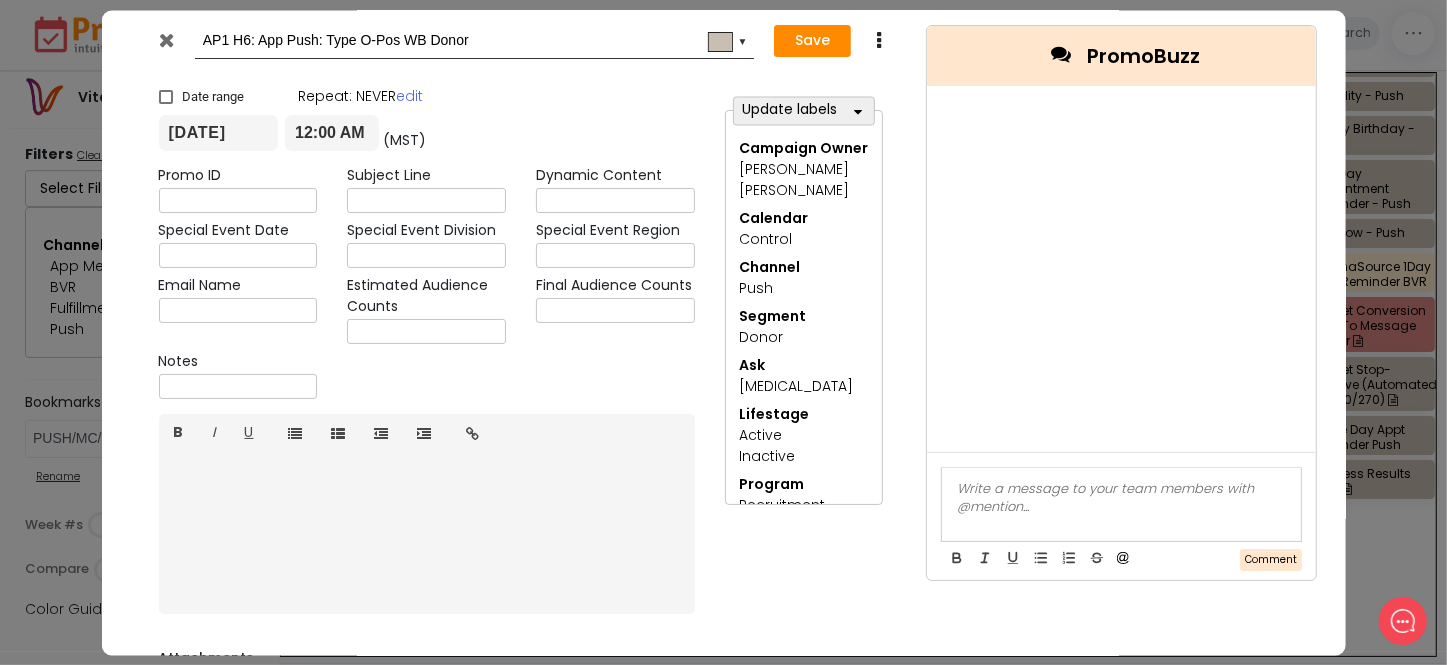 click at bounding box center (166, 40) 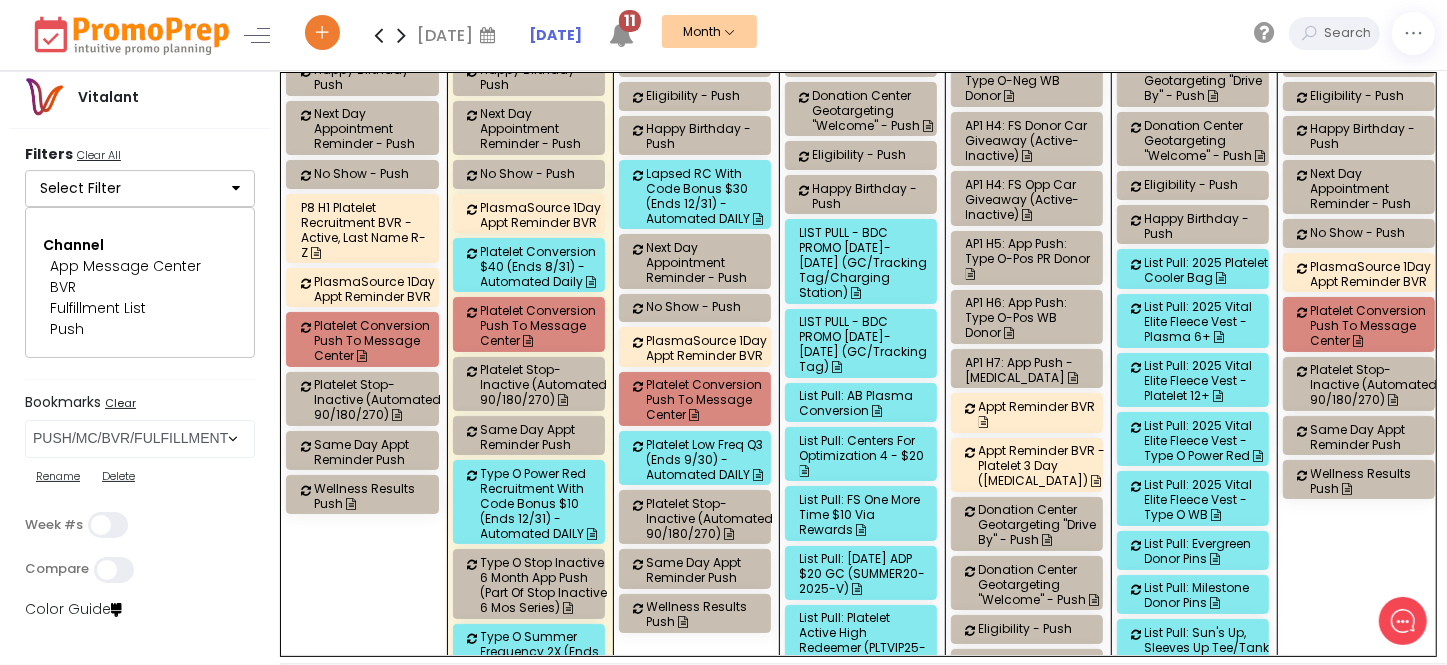 scroll, scrollTop: 4000, scrollLeft: 0, axis: vertical 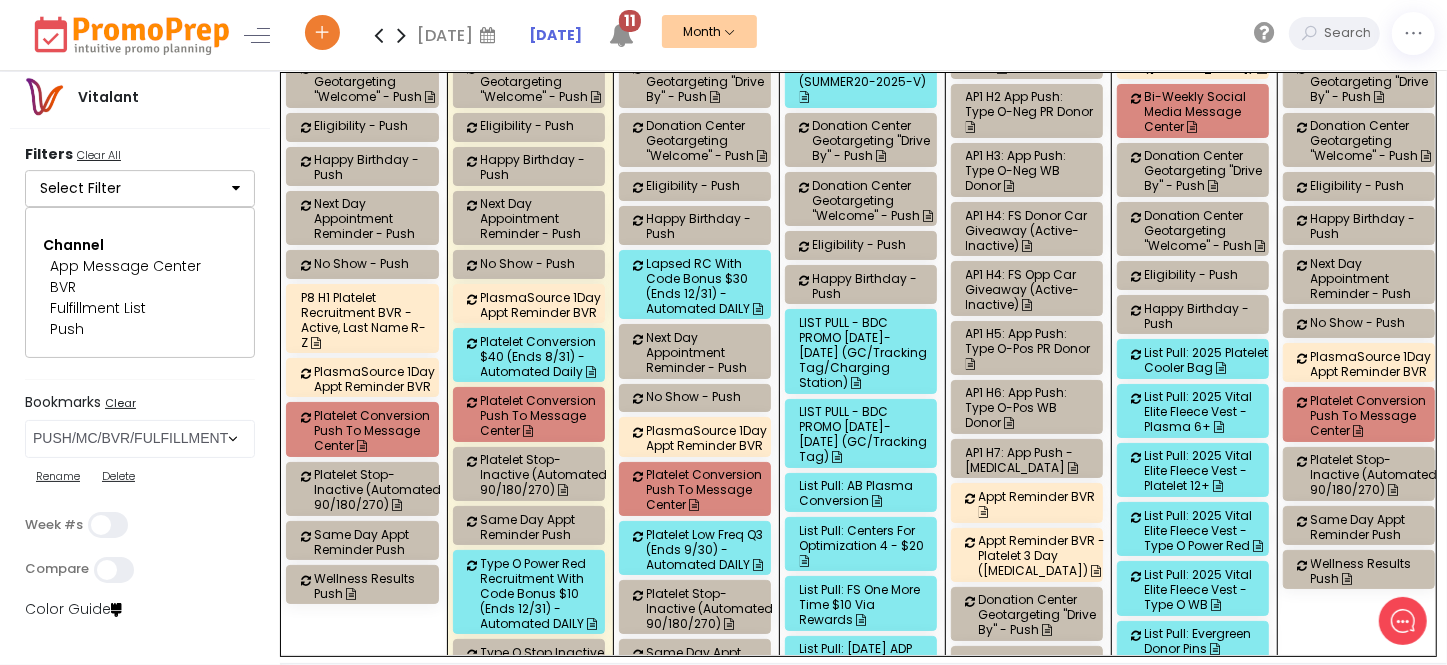 click on "AP1 H7: App Push - [MEDICAL_DATA]" at bounding box center [1030, 460] 